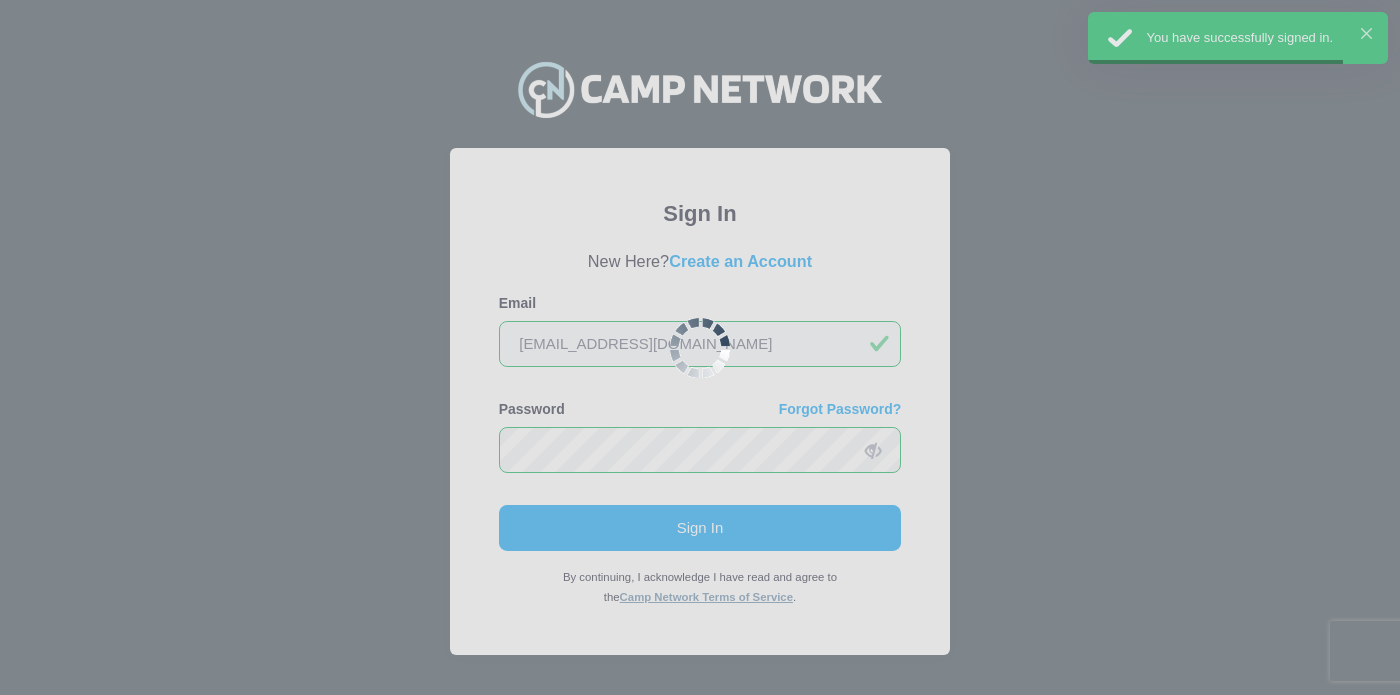 scroll, scrollTop: 0, scrollLeft: 0, axis: both 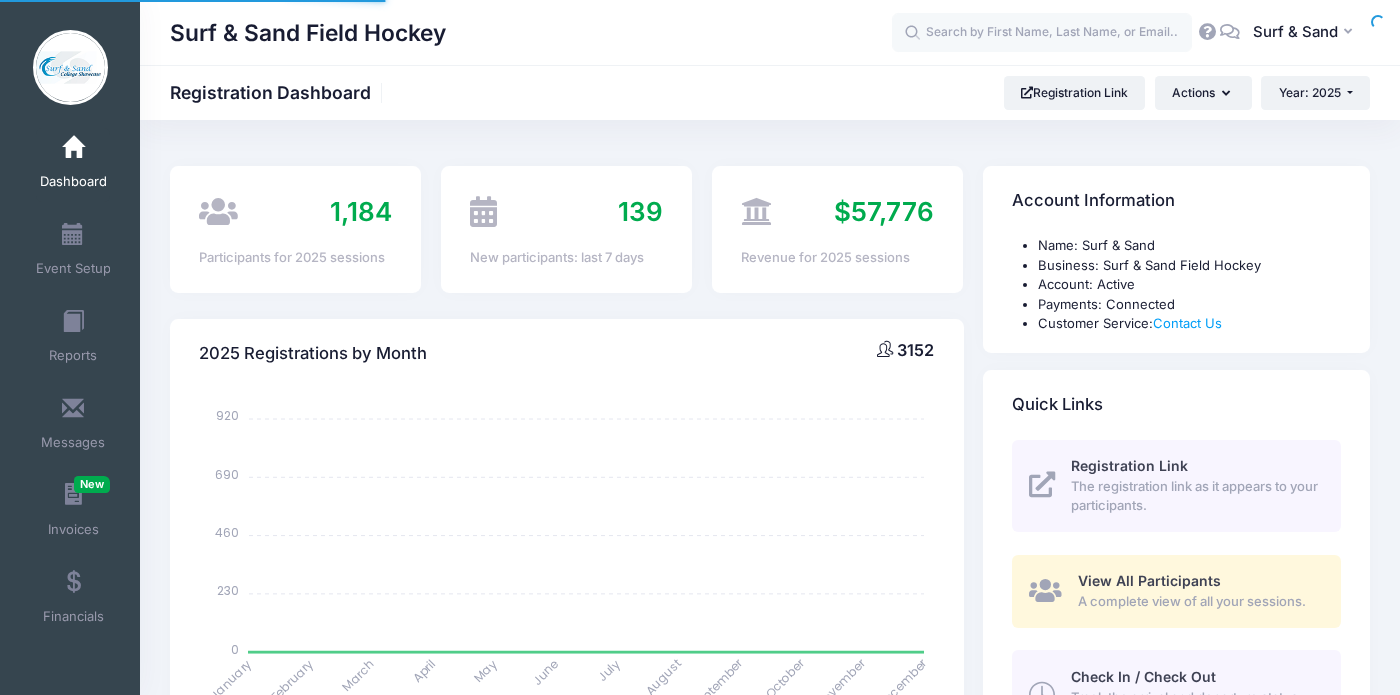 select 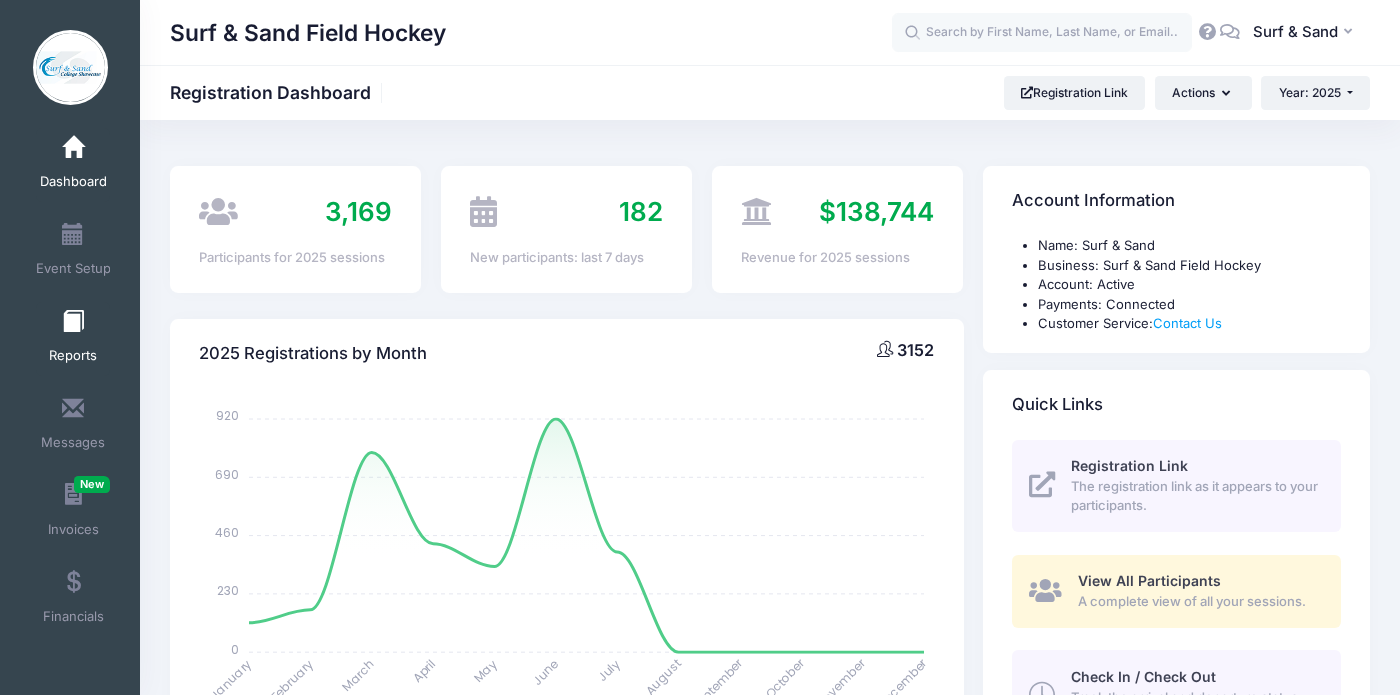 click on "Reports" at bounding box center [73, 339] 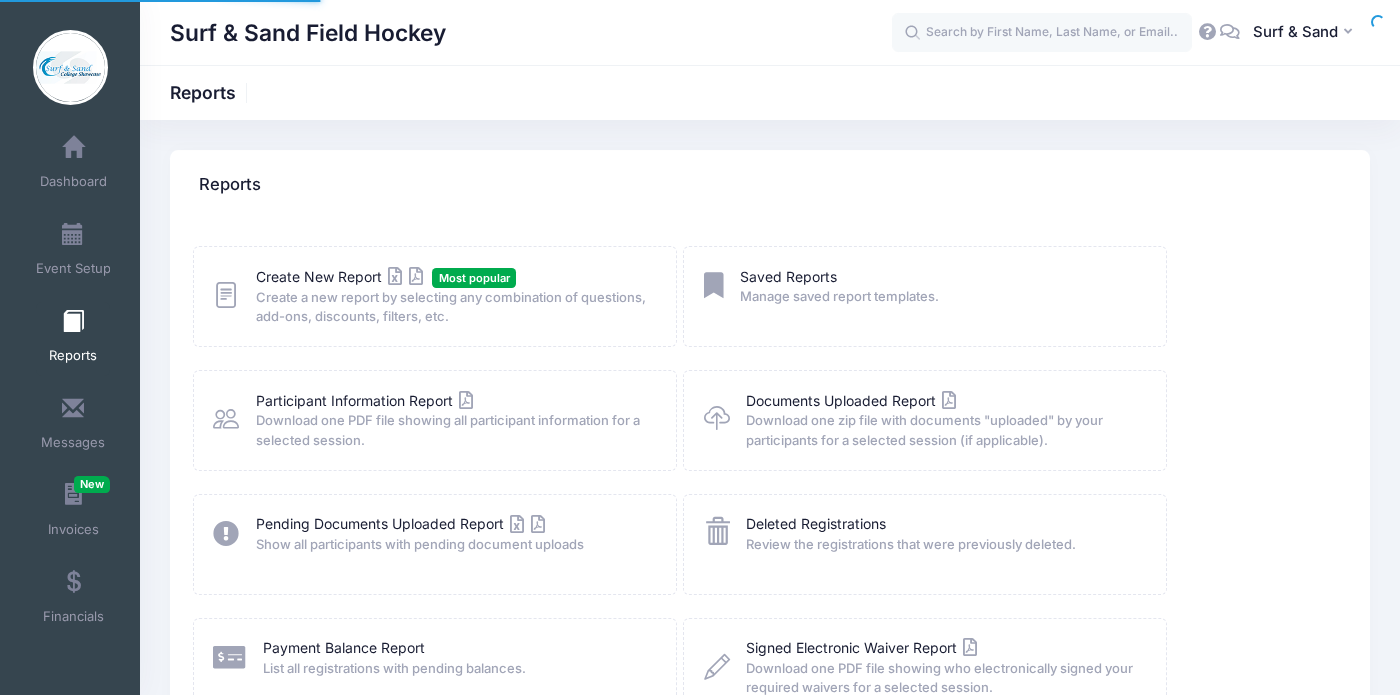 scroll, scrollTop: 0, scrollLeft: 0, axis: both 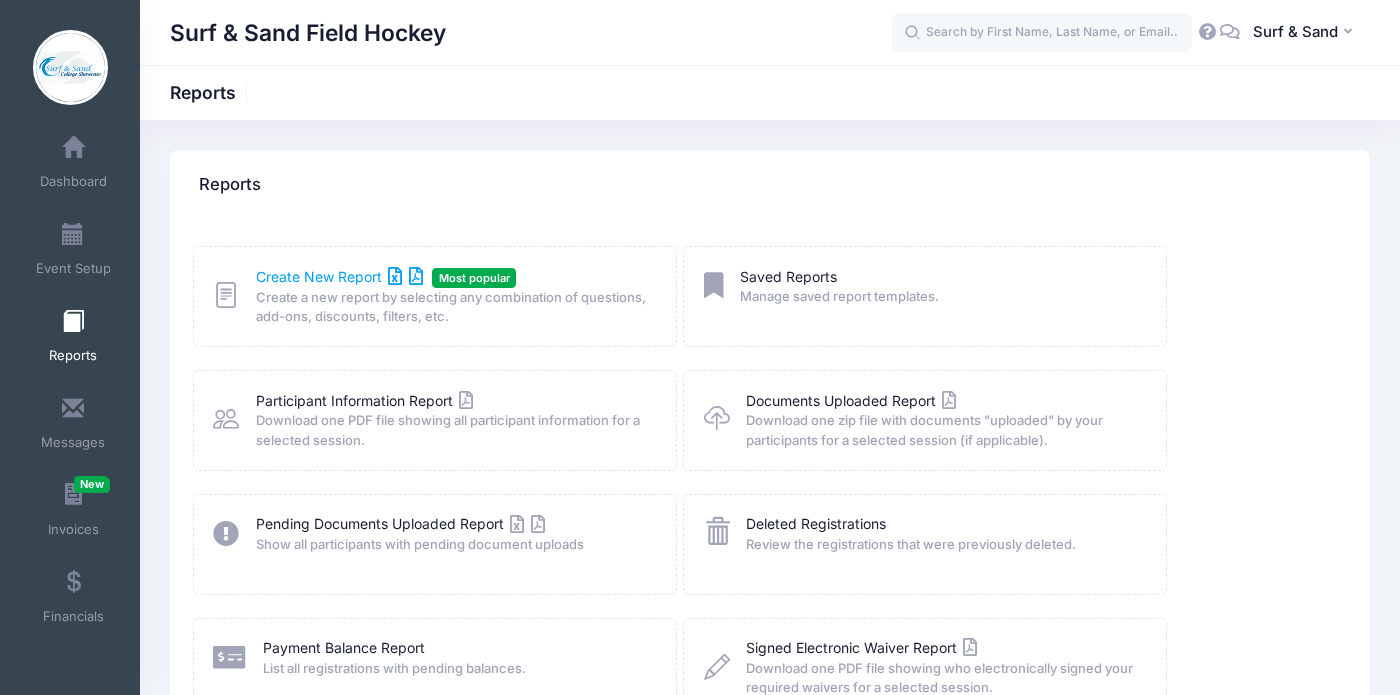 click on "Create New Report" at bounding box center [339, 276] 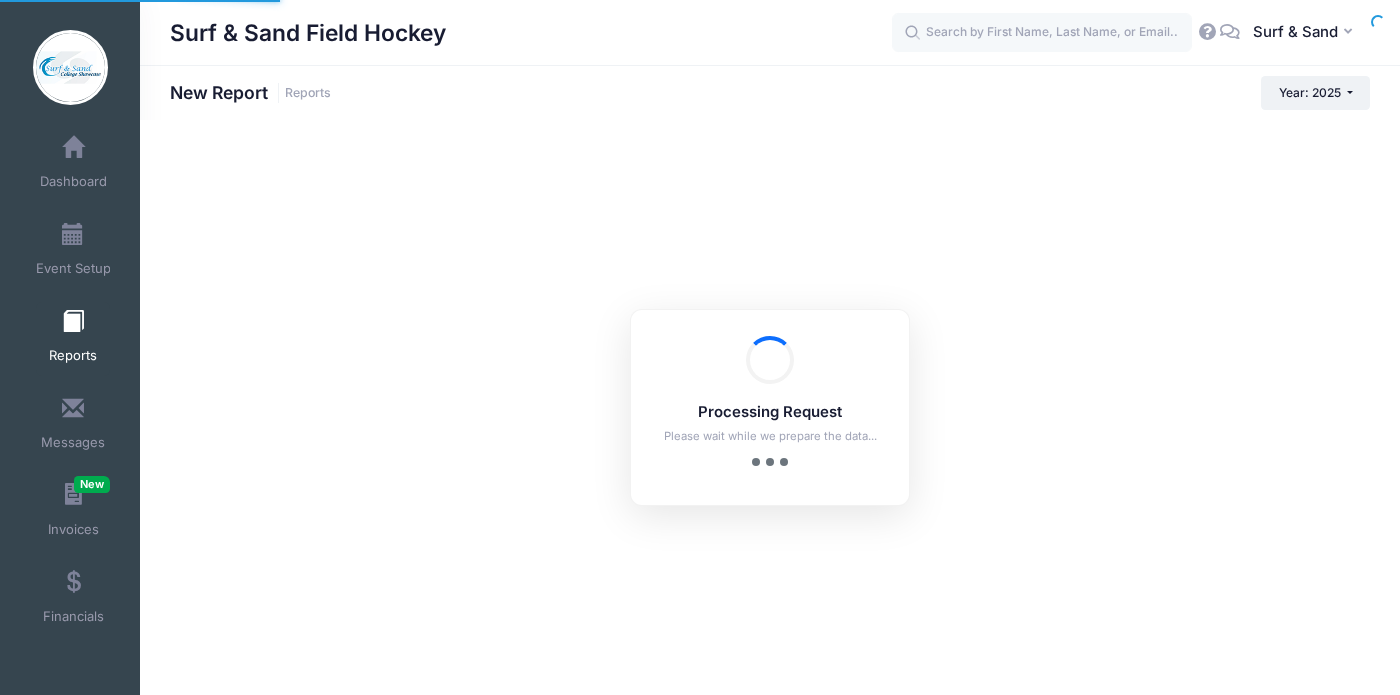 scroll, scrollTop: 0, scrollLeft: 0, axis: both 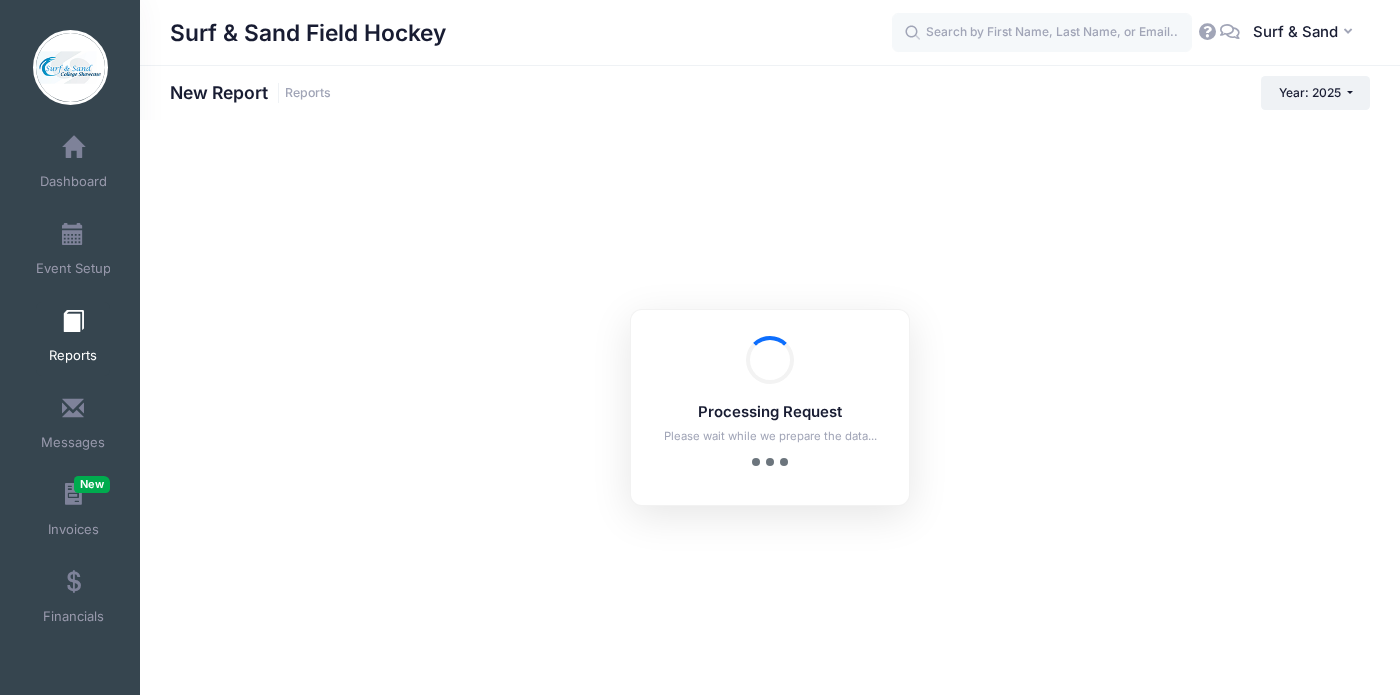 checkbox on "true" 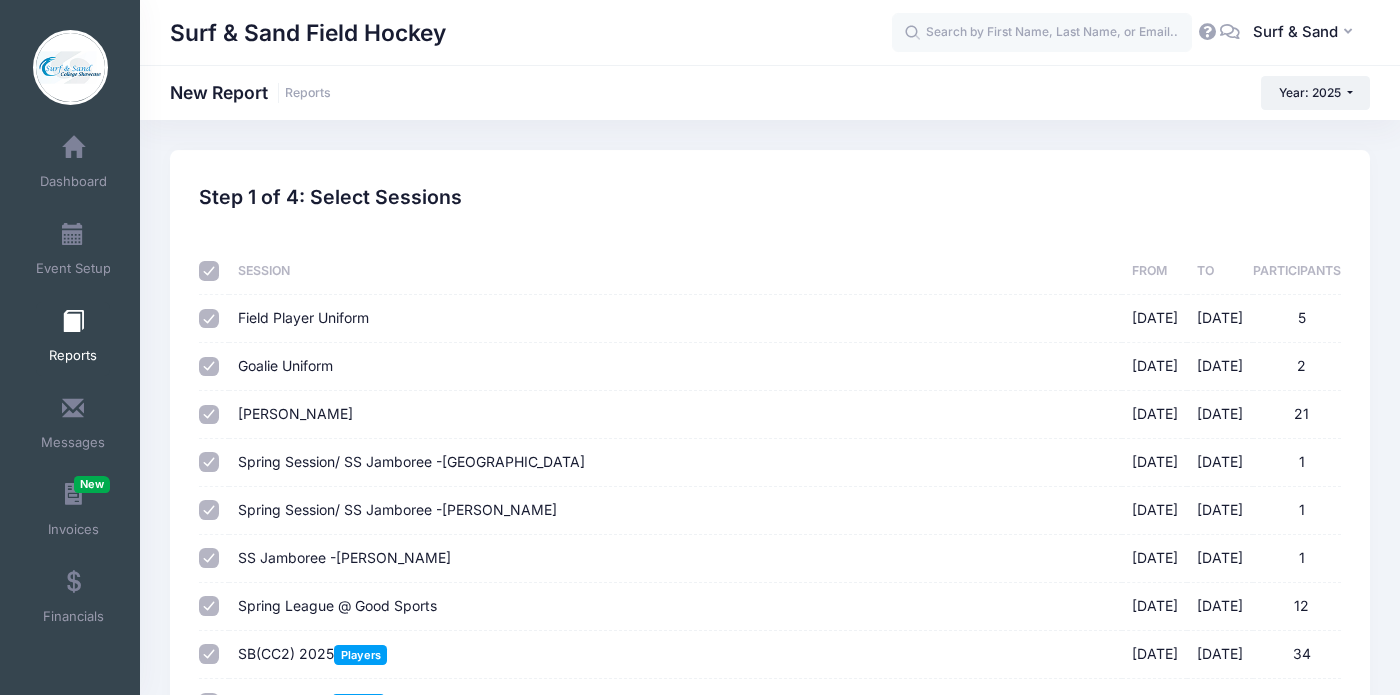 click at bounding box center [209, 271] 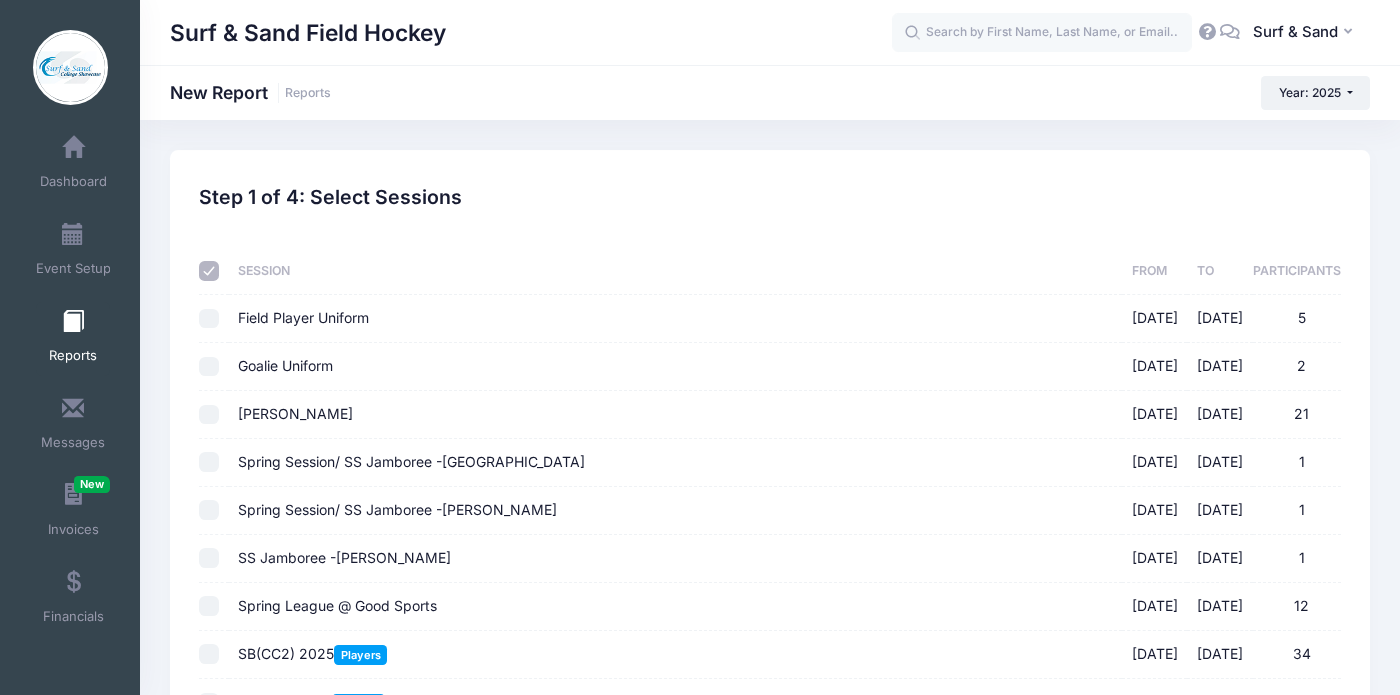 checkbox on "false" 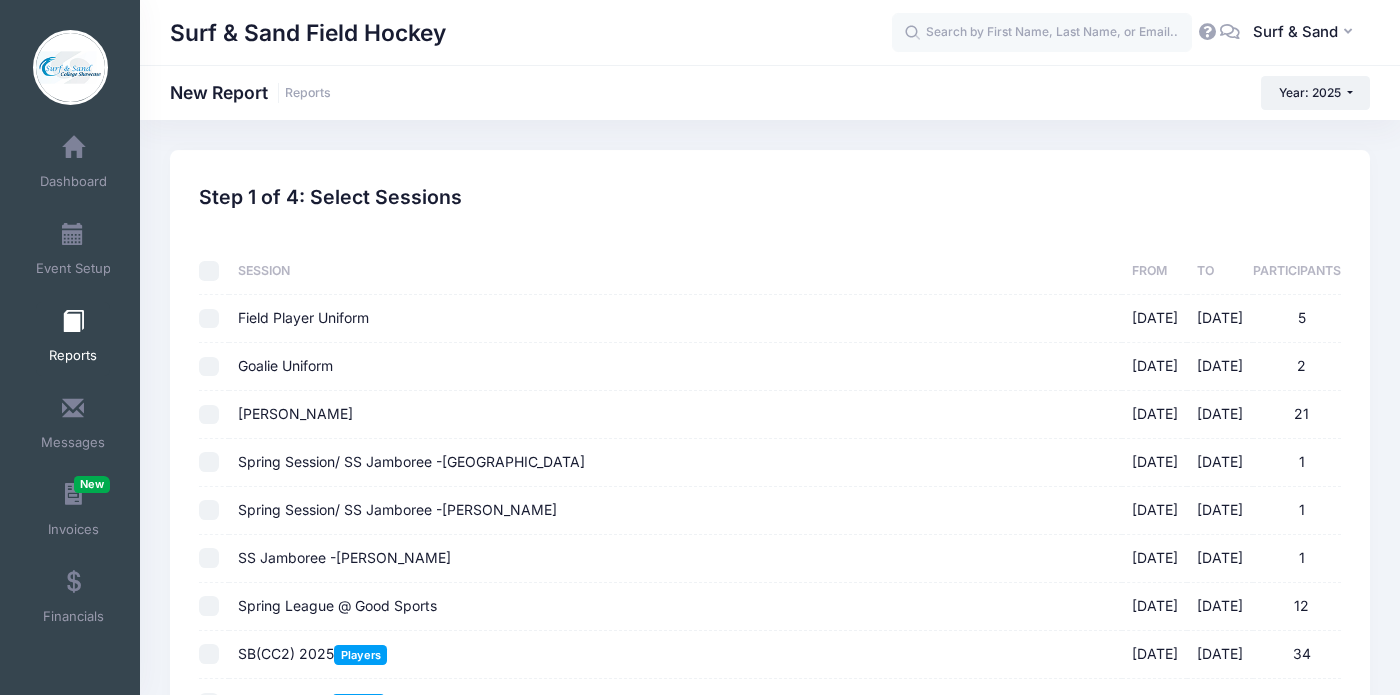 checkbox on "false" 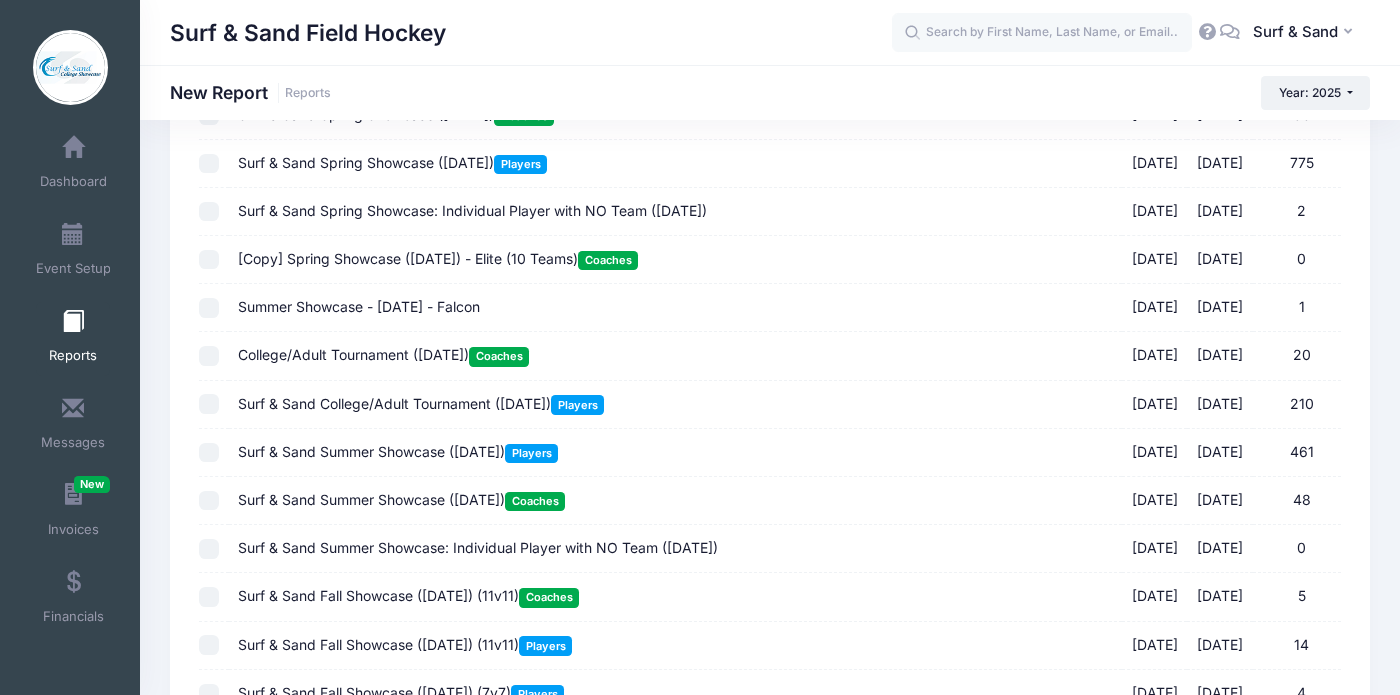 scroll, scrollTop: 1869, scrollLeft: 0, axis: vertical 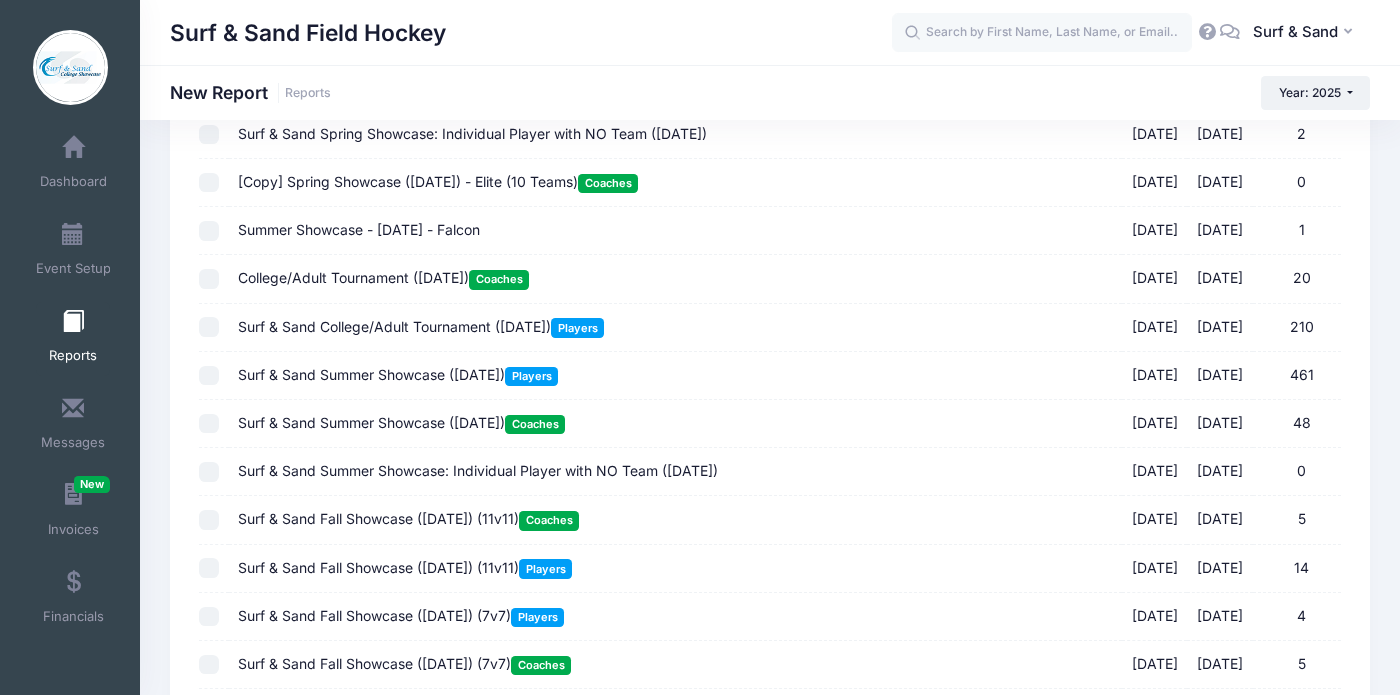 click on "Surf & Sand College/Adult Tournament (July 19, 2025)  Players" at bounding box center (421, 326) 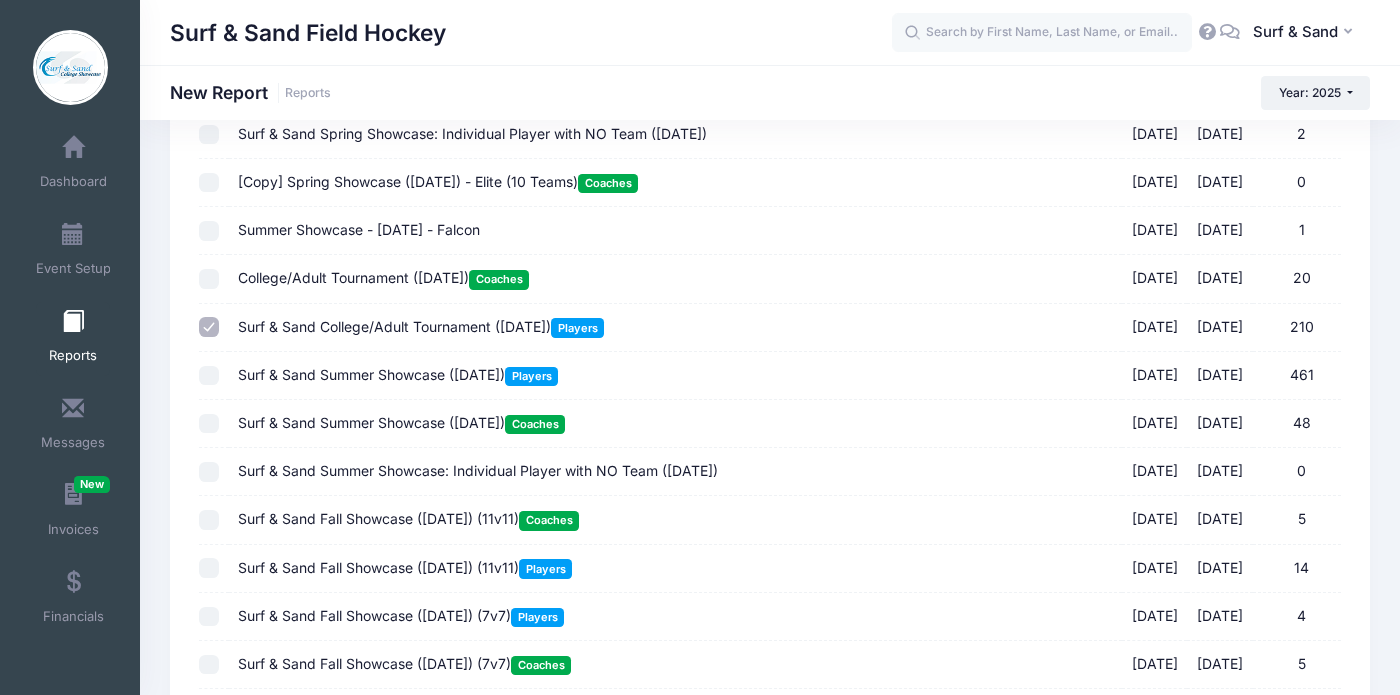 click on "Surf & Sand Summer Showcase (July 19, 2025)  Players" at bounding box center (398, 374) 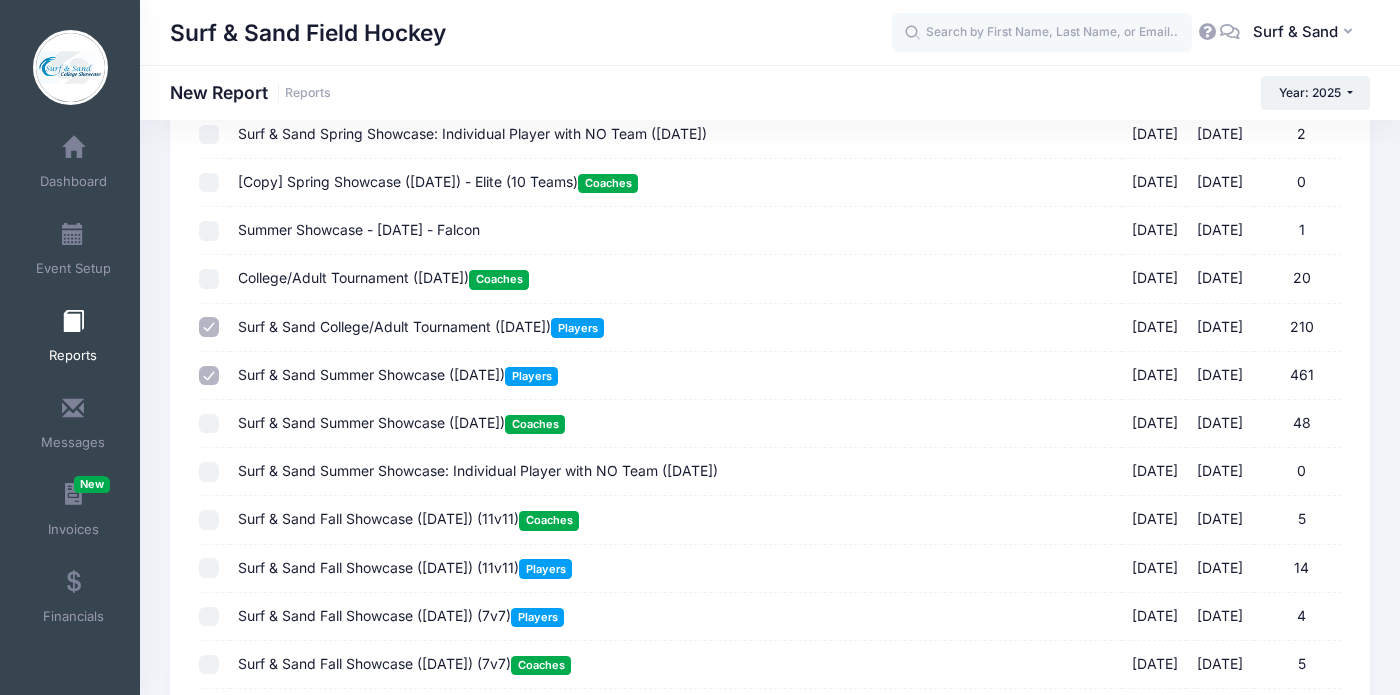 scroll, scrollTop: 2119, scrollLeft: 0, axis: vertical 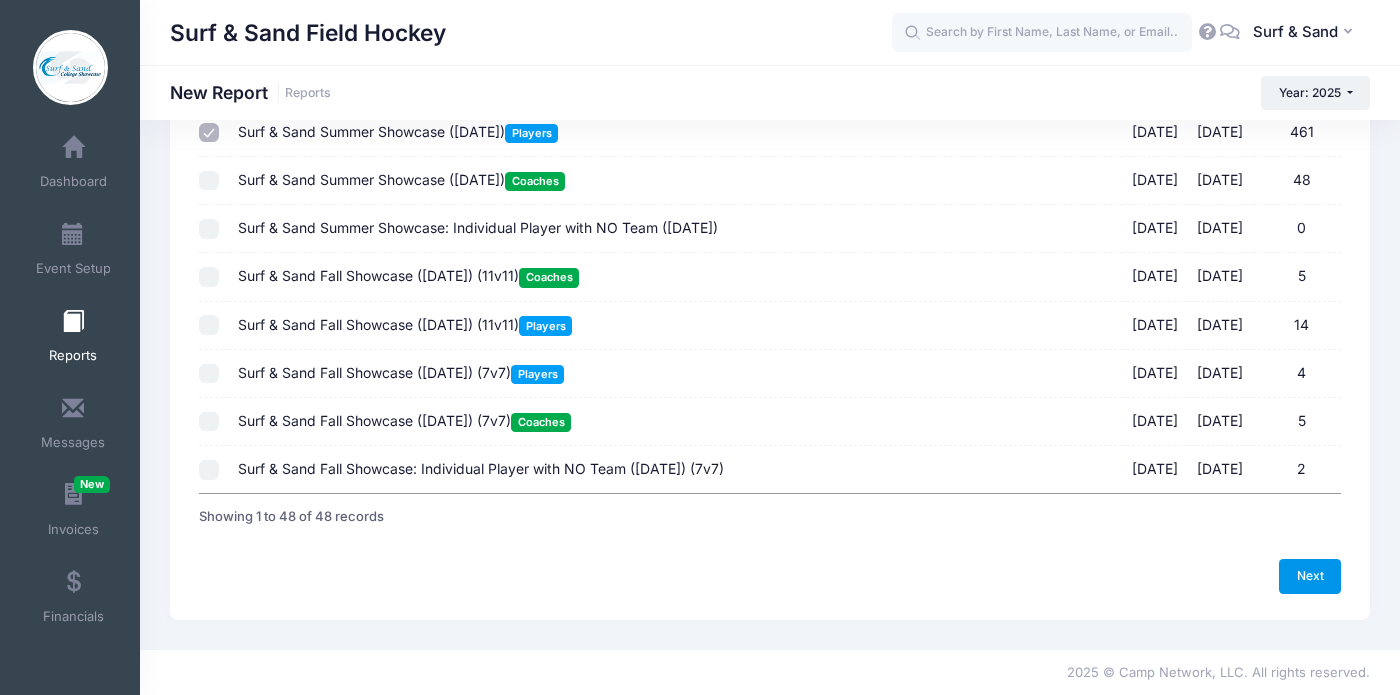 click on "Next" at bounding box center (1310, 576) 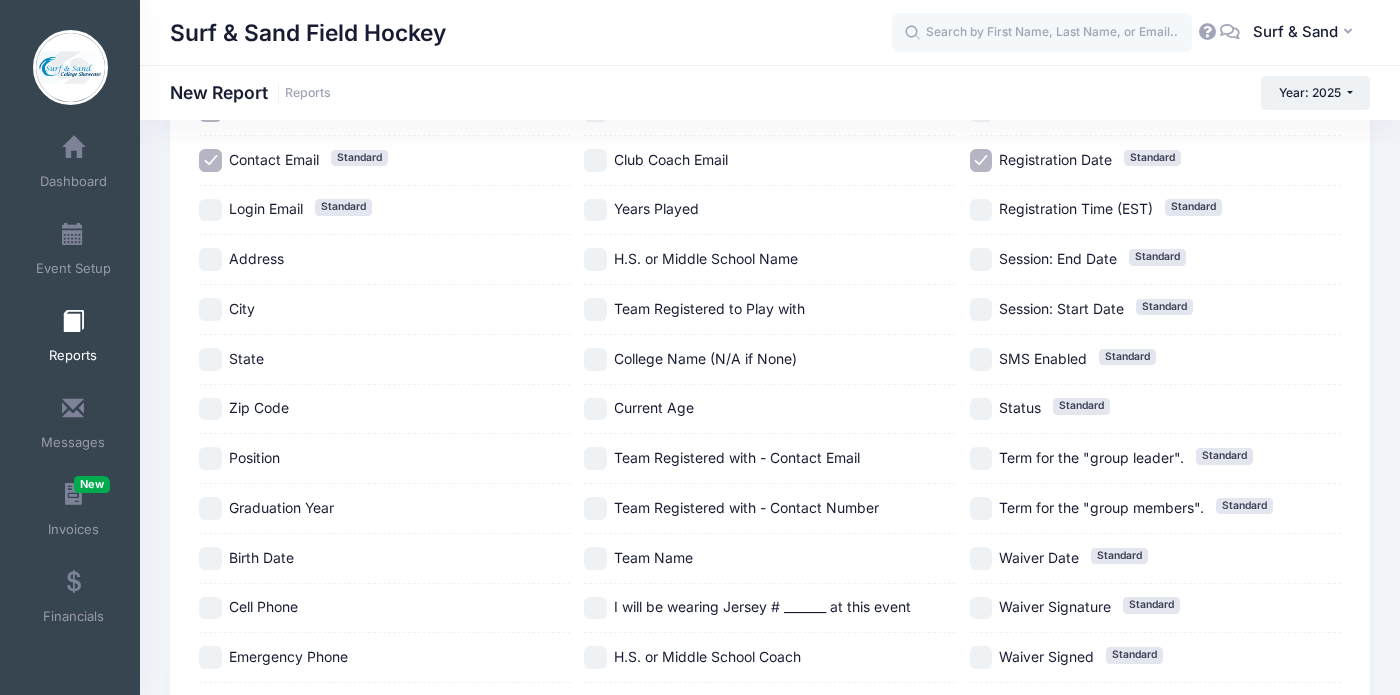 scroll, scrollTop: 360, scrollLeft: 0, axis: vertical 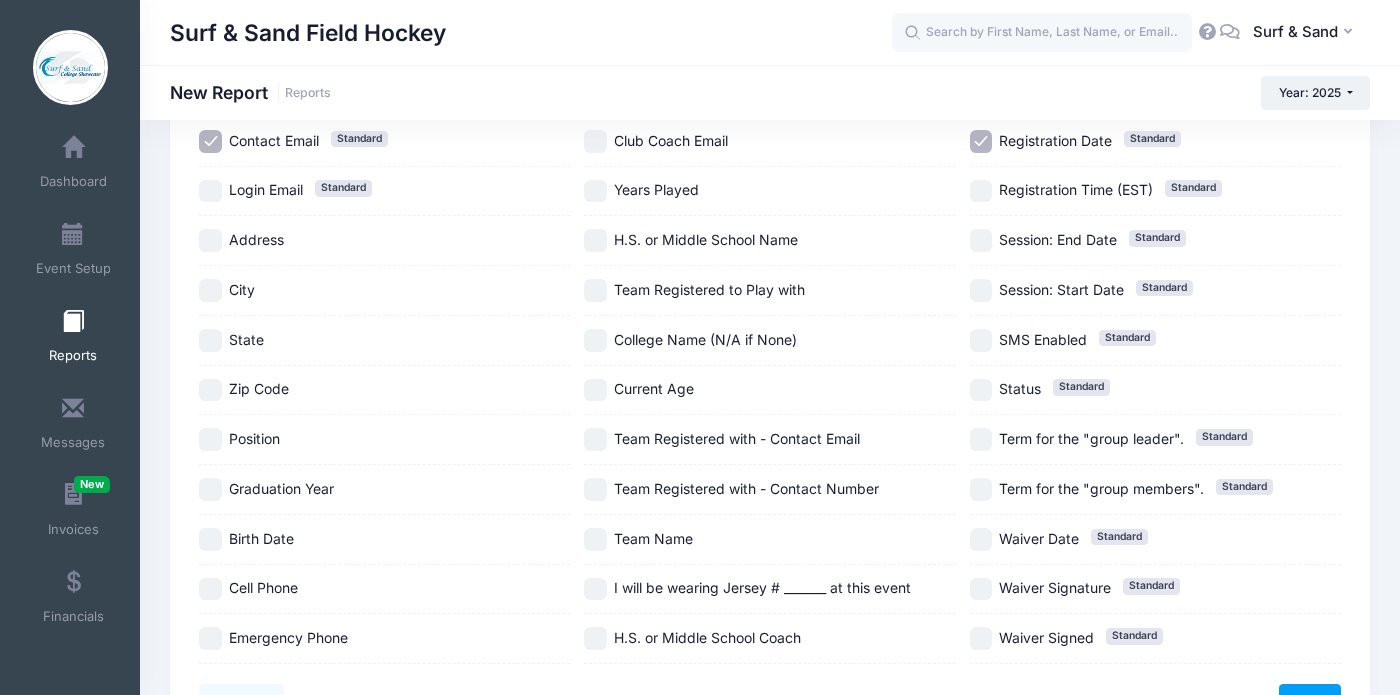 click on "City" at bounding box center (242, 289) 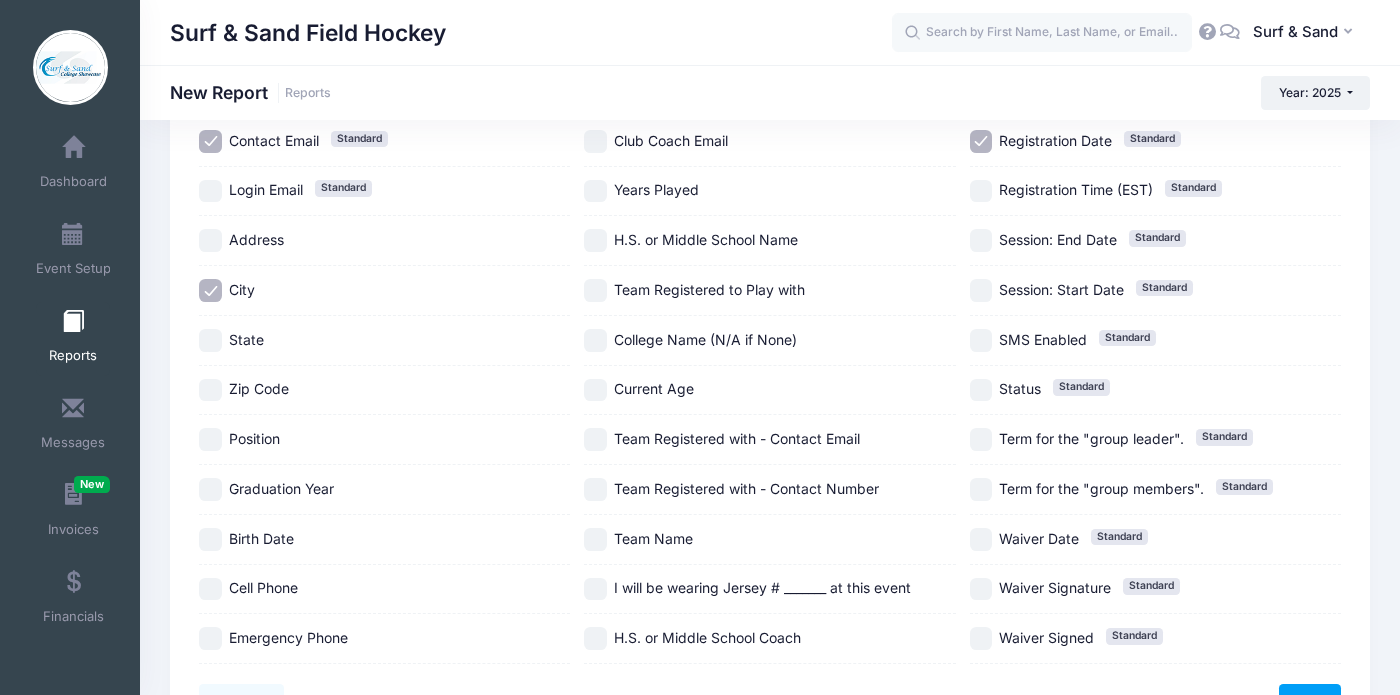 click on "State" at bounding box center [246, 339] 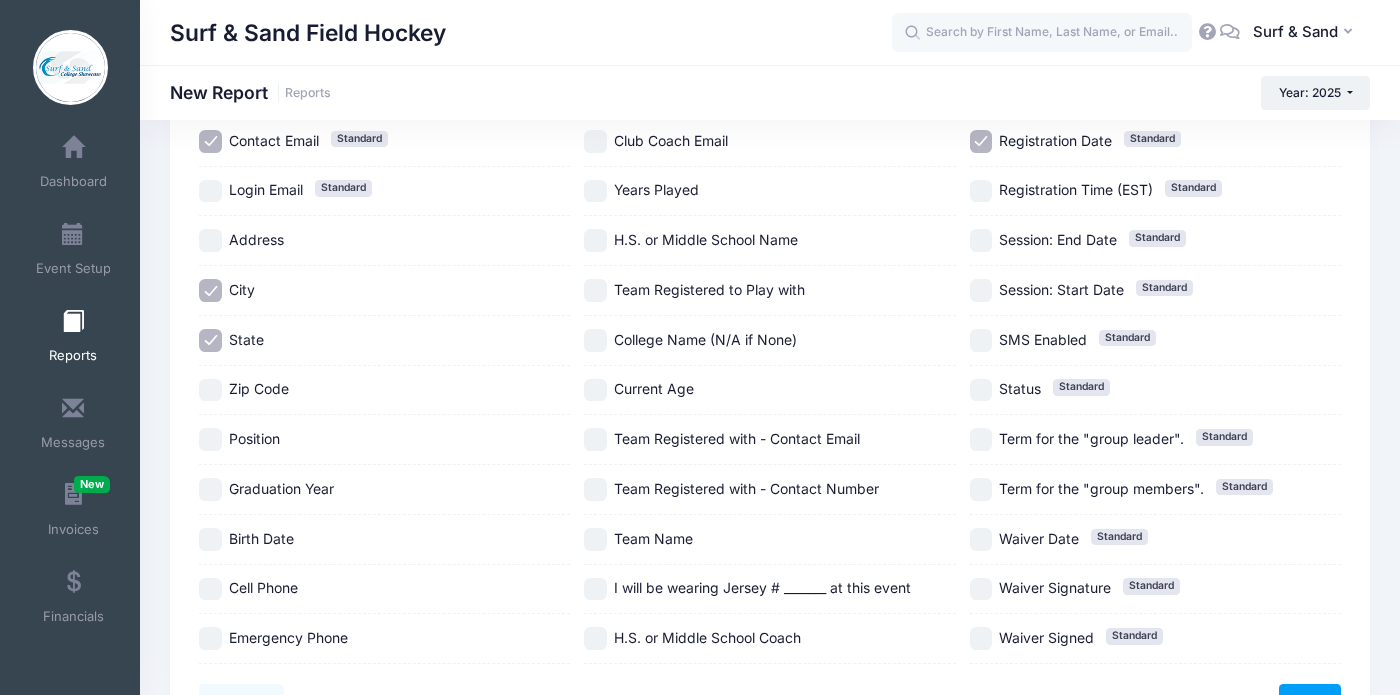 click on "Position" at bounding box center (254, 438) 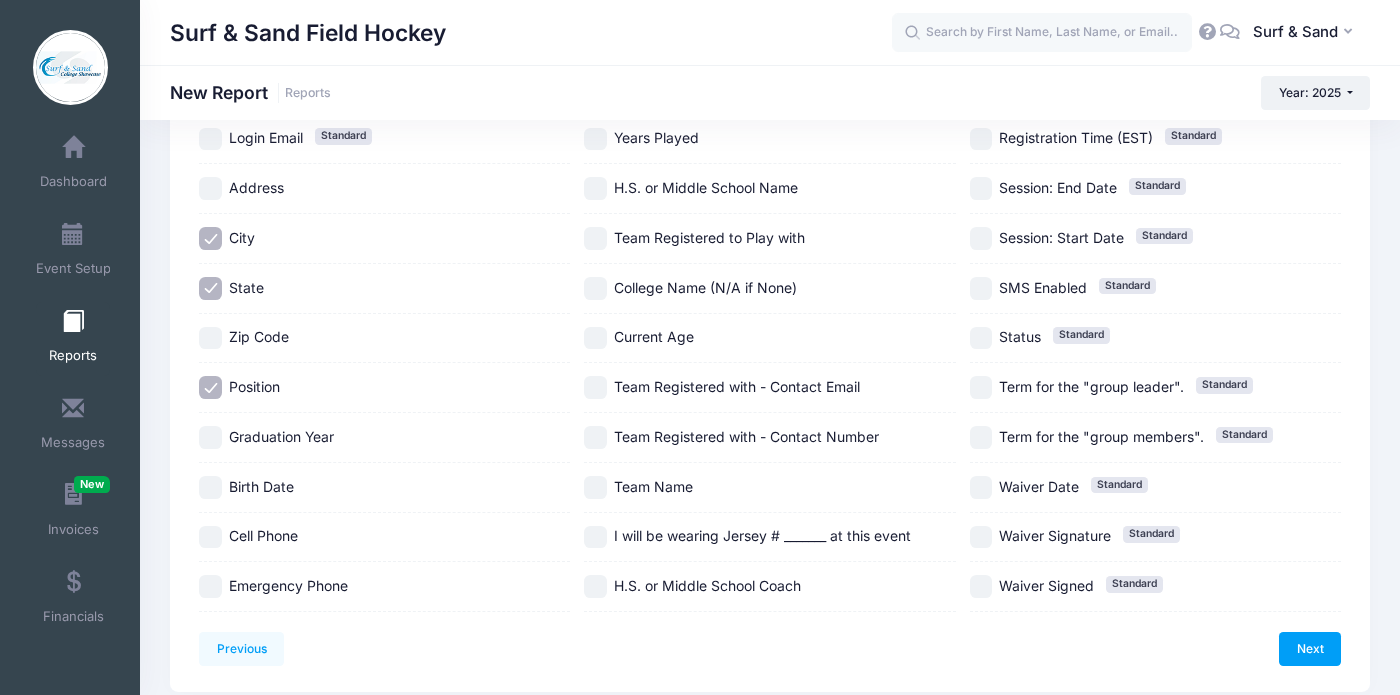 scroll, scrollTop: 475, scrollLeft: 0, axis: vertical 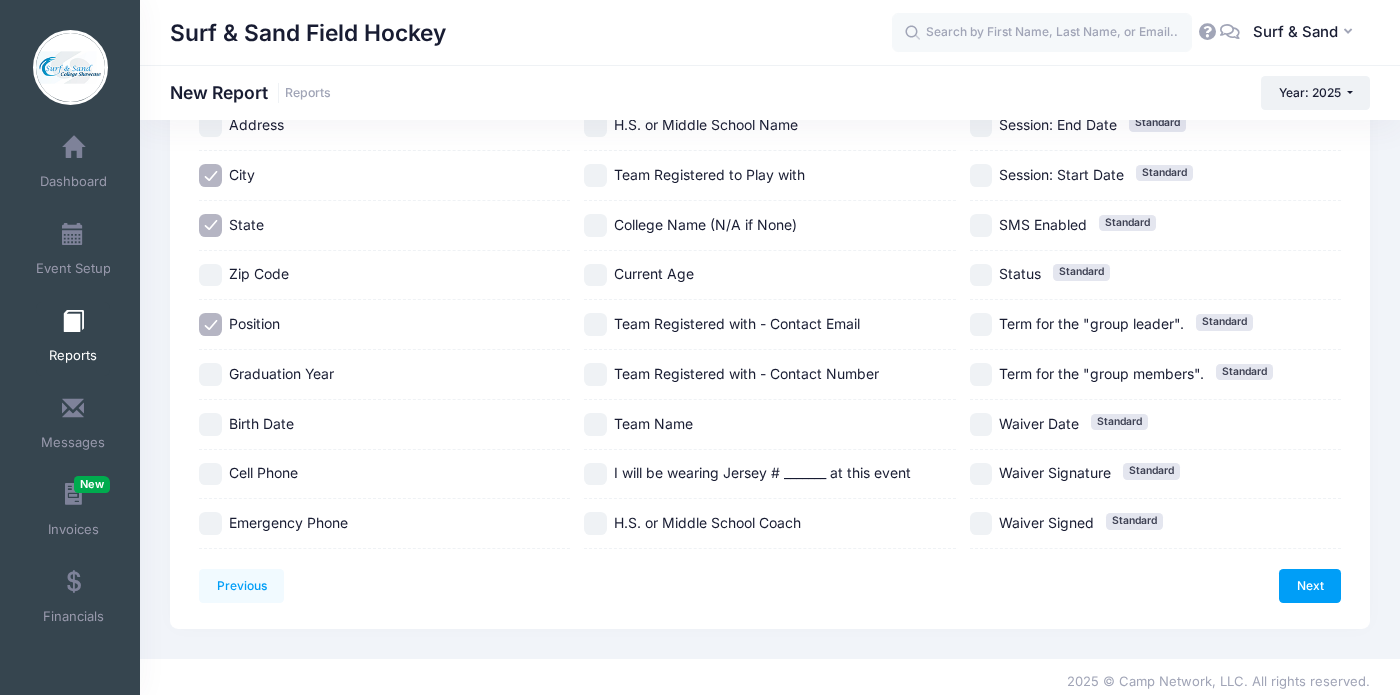 click on "Graduation Year" at bounding box center [281, 373] 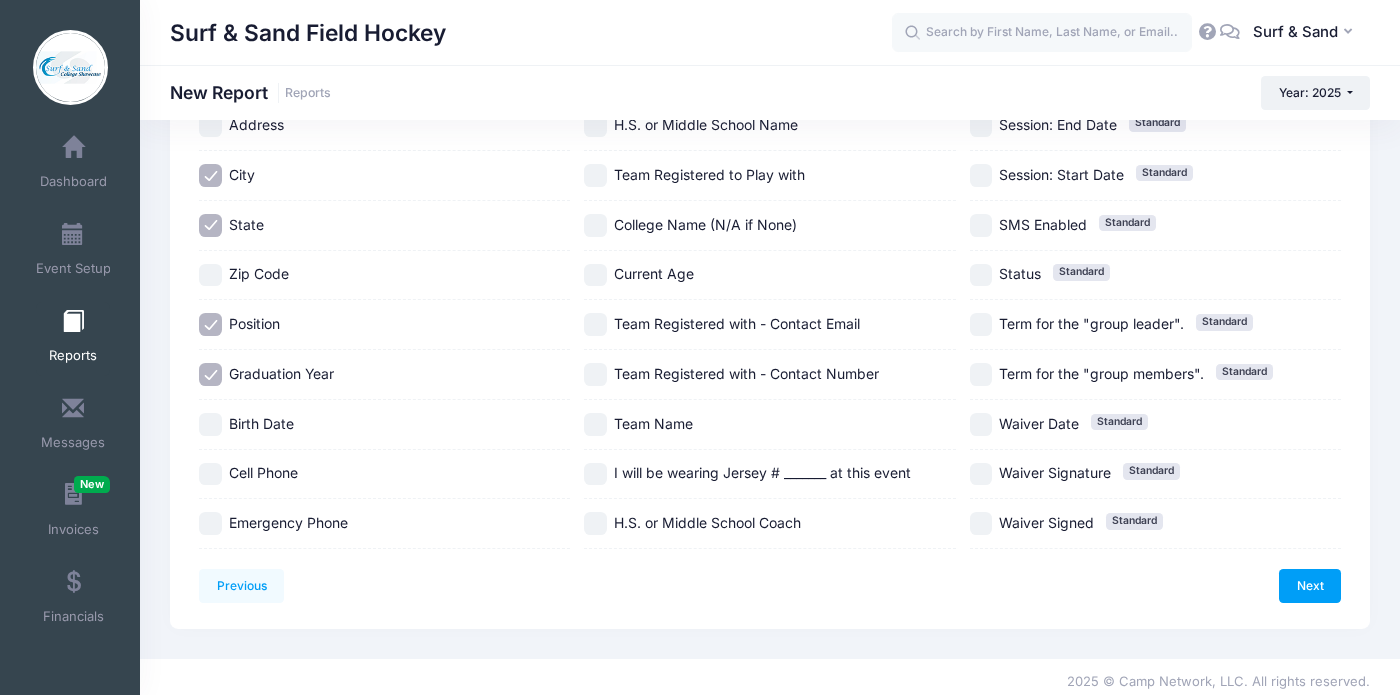 click on "Birth Date" at bounding box center (261, 423) 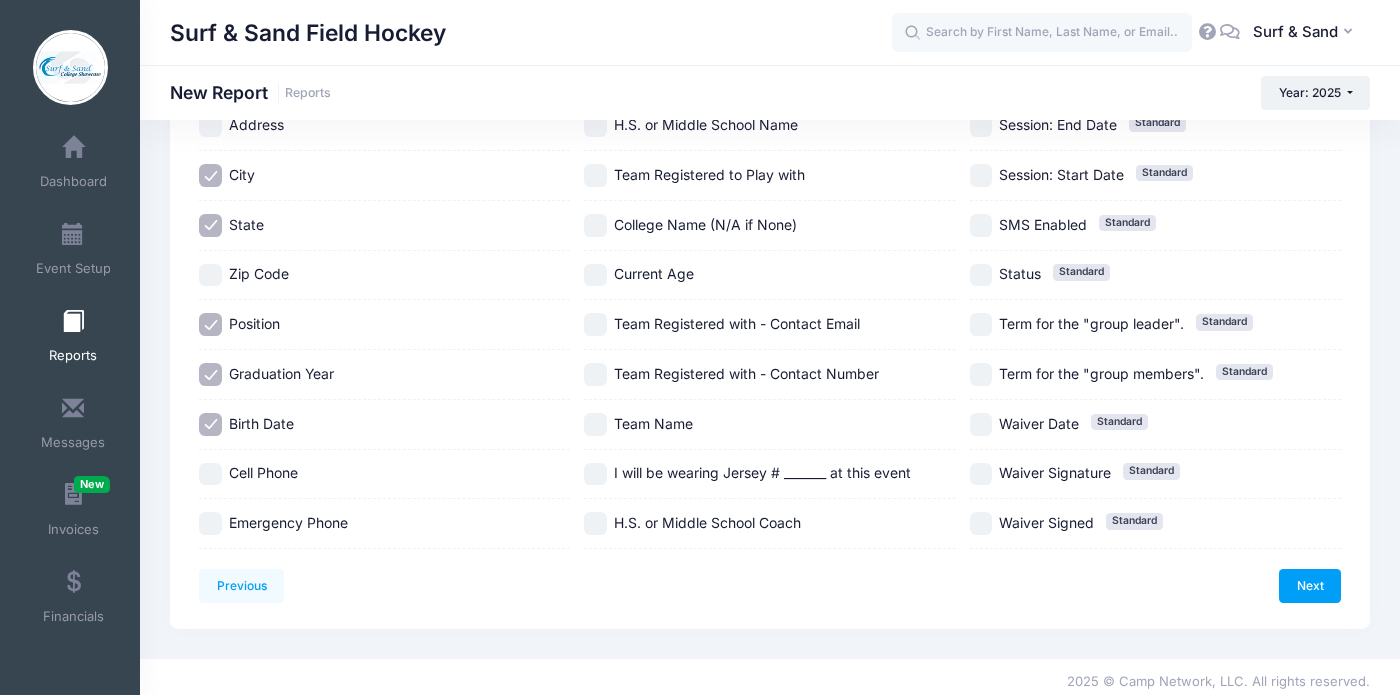 click on "Cell Phone" at bounding box center [263, 472] 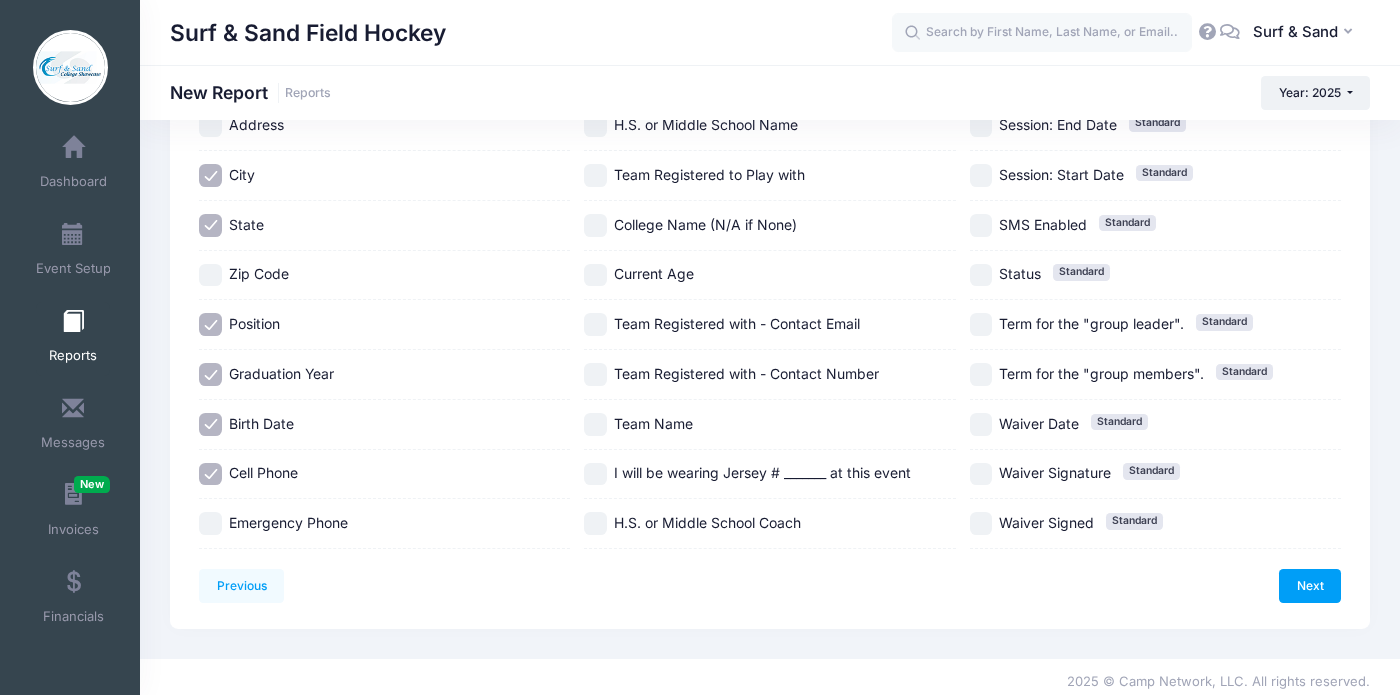 click on "Emergency Phone" at bounding box center [384, 523] 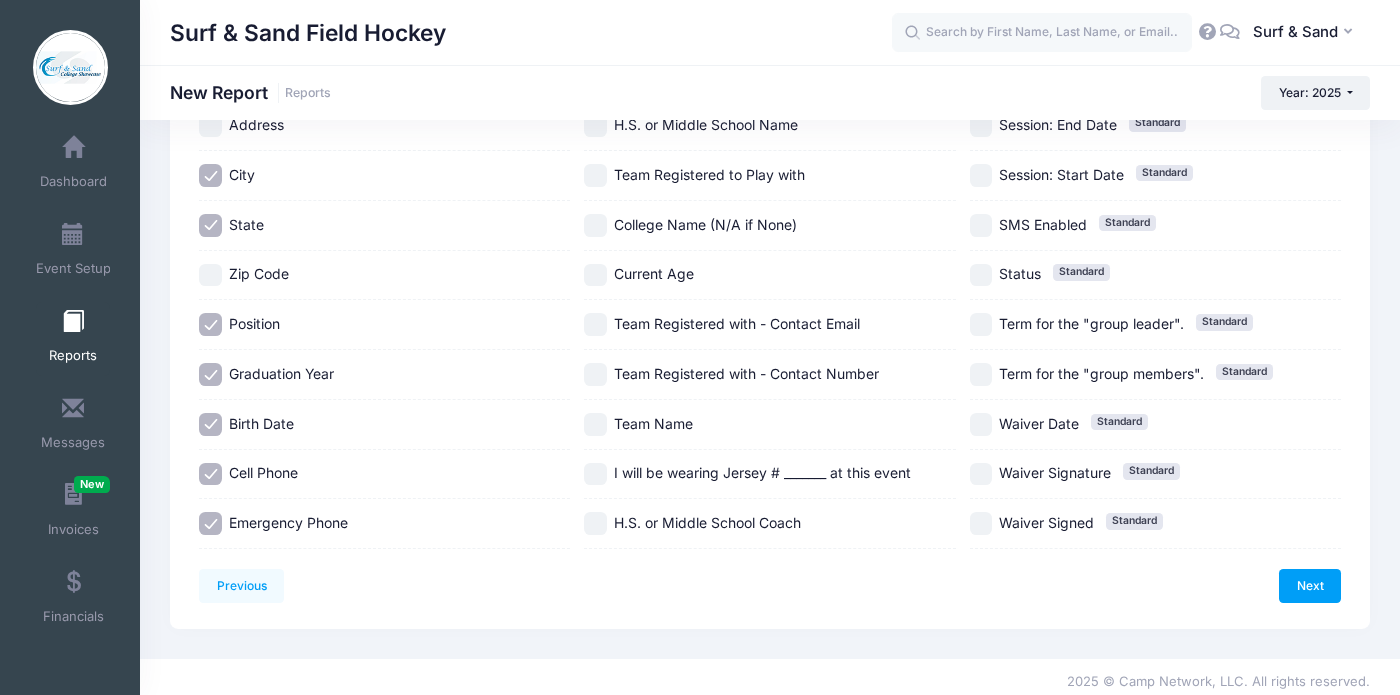 click on "I will be wearing Jersey # _______ at this event" at bounding box center (769, 474) 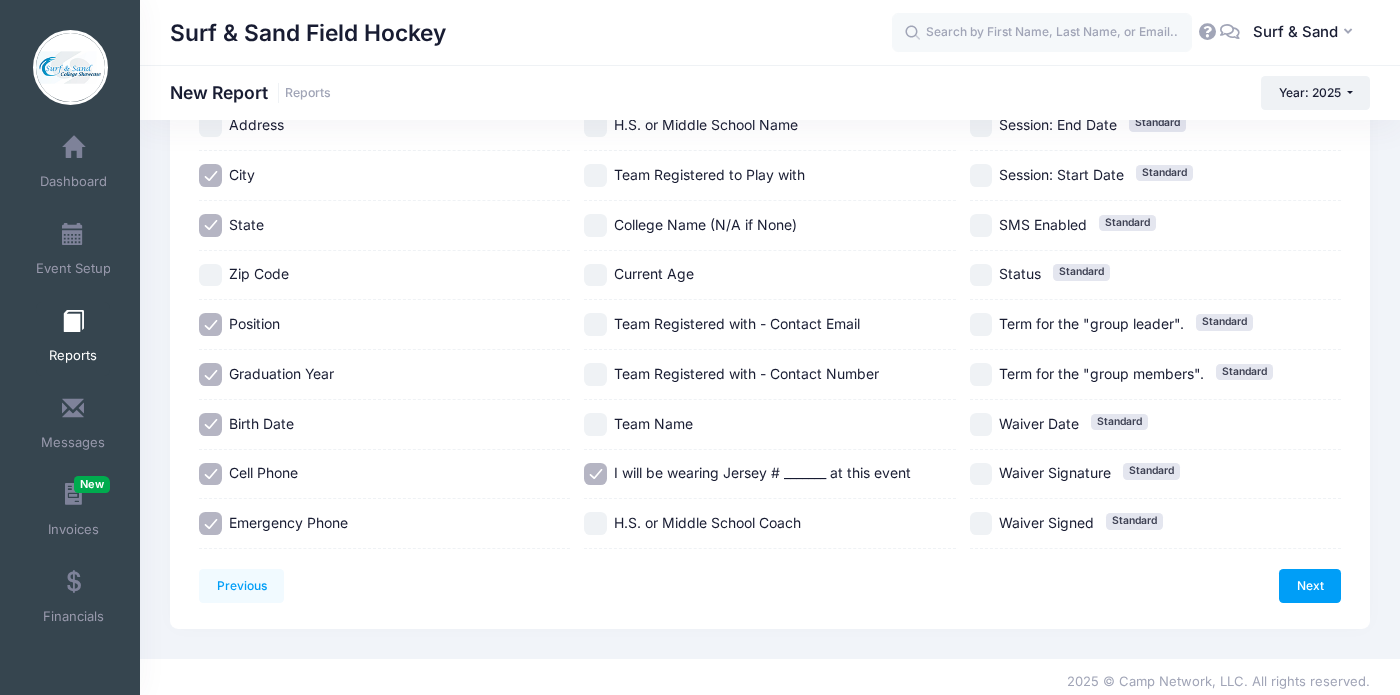 click on "Team Name" at bounding box center [653, 423] 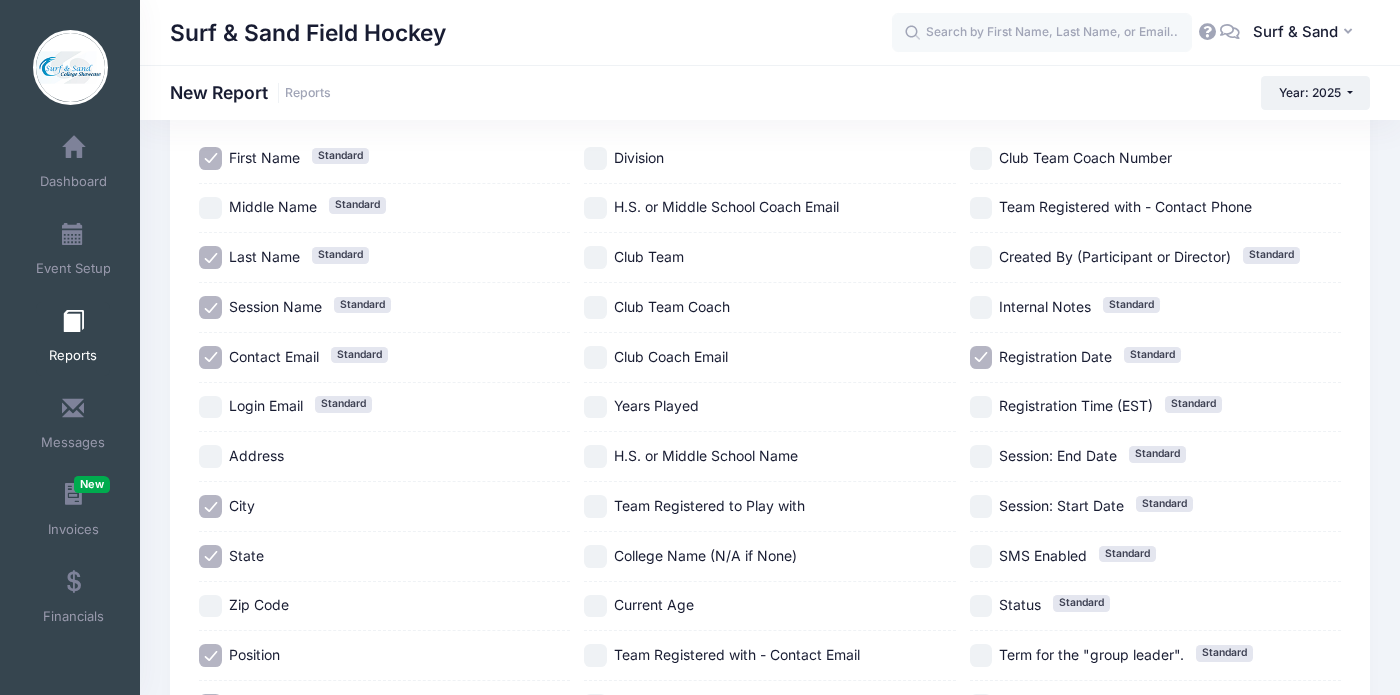 scroll, scrollTop: 0, scrollLeft: 0, axis: both 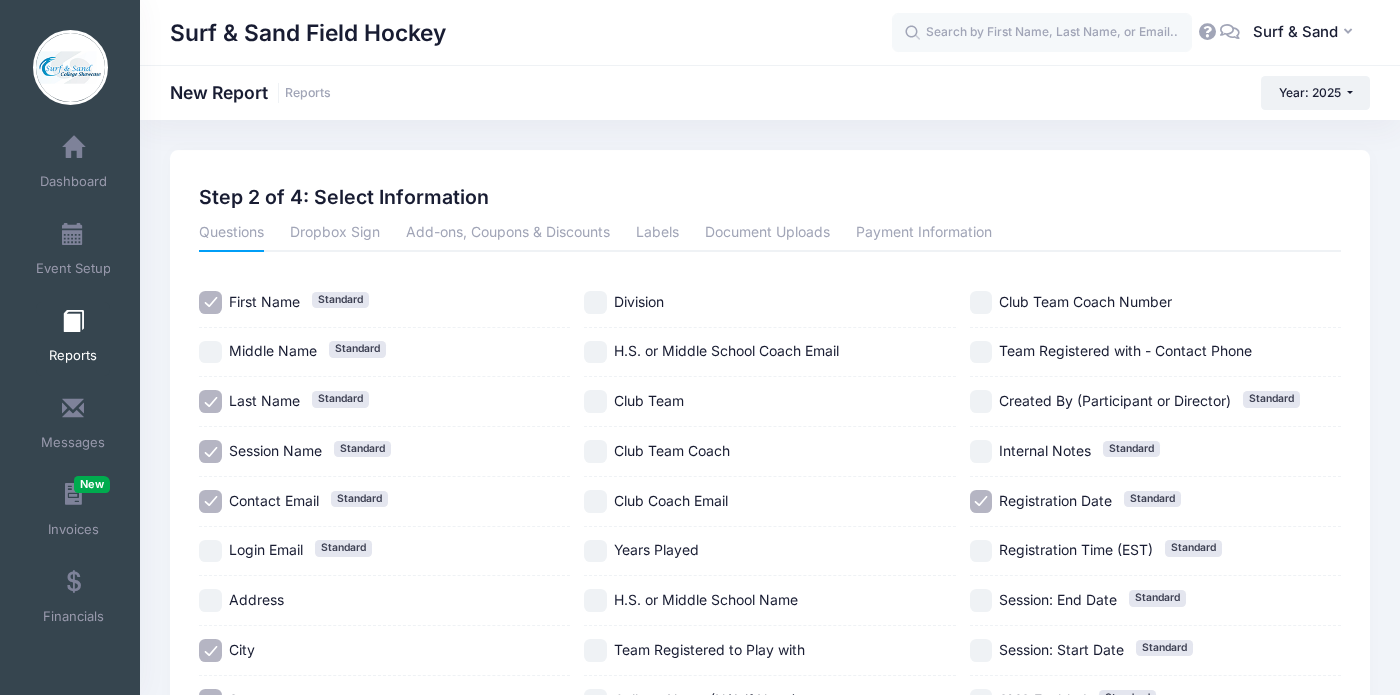click on "Division" at bounding box center [639, 301] 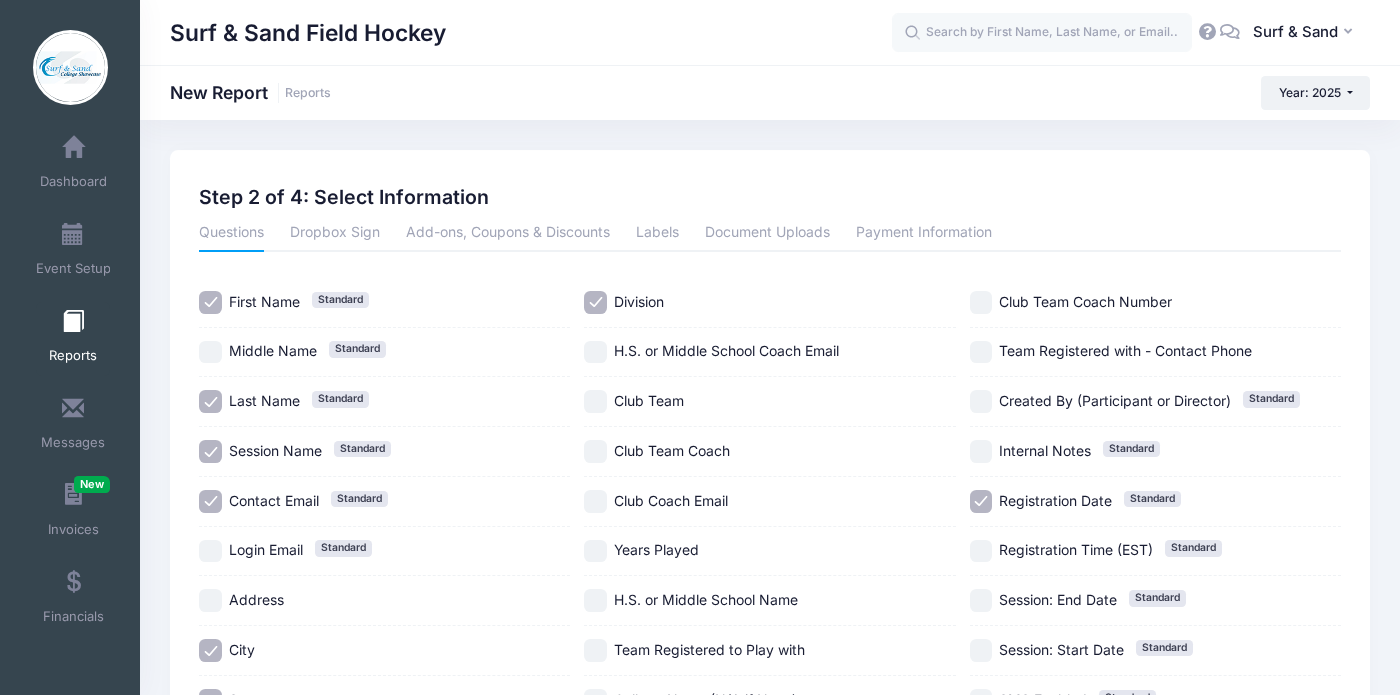 scroll, scrollTop: 241, scrollLeft: 0, axis: vertical 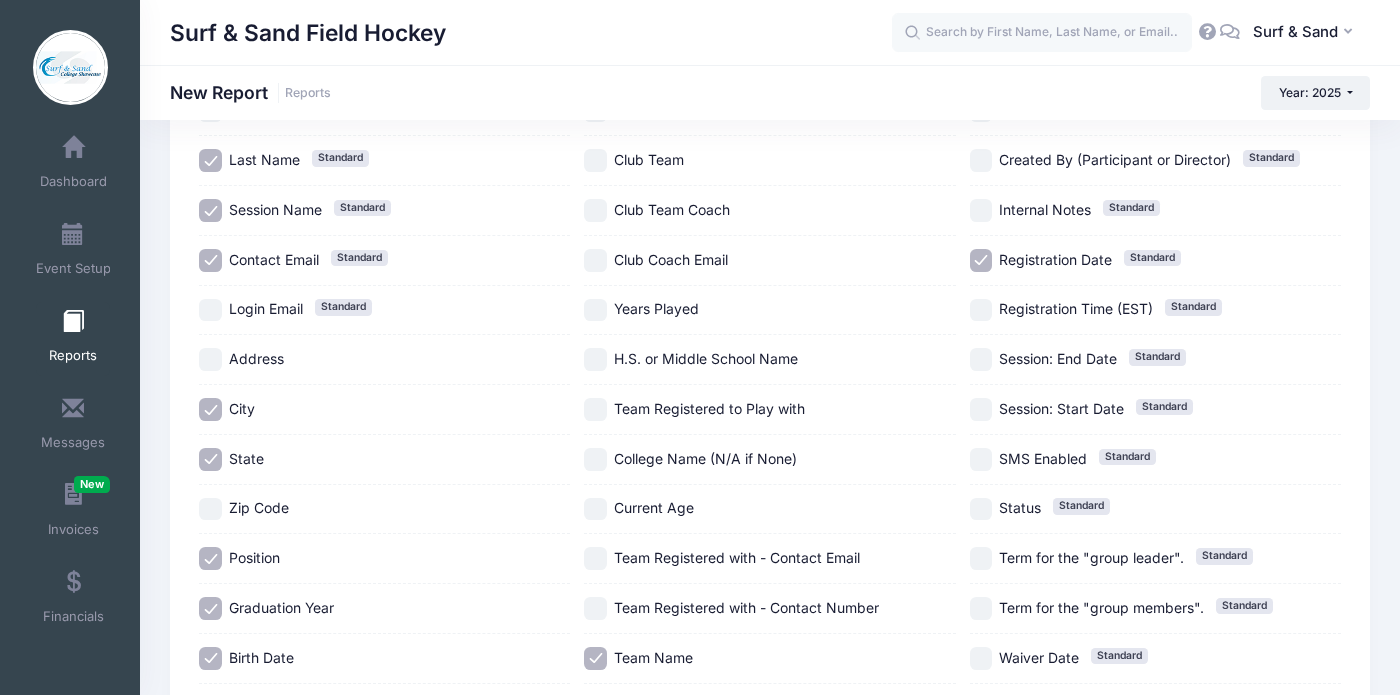 click on "Registration Time (EST)" at bounding box center [1076, 308] 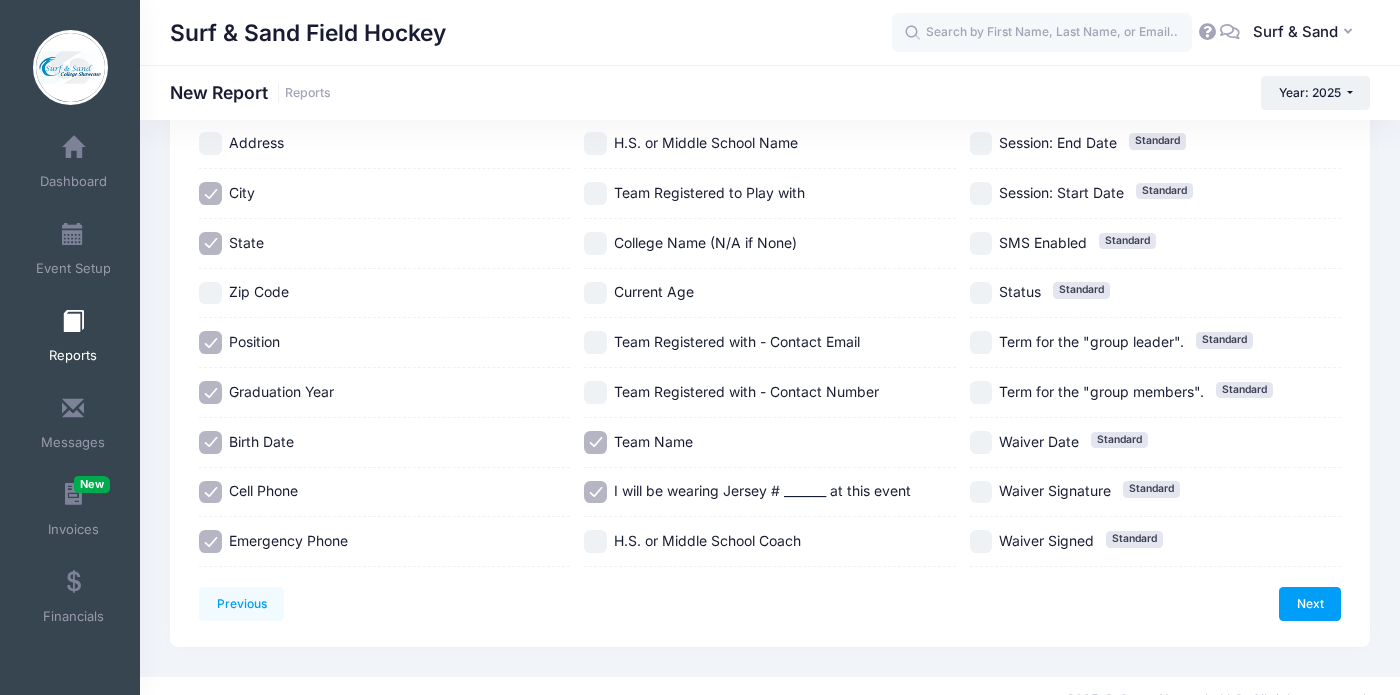 scroll, scrollTop: 485, scrollLeft: 0, axis: vertical 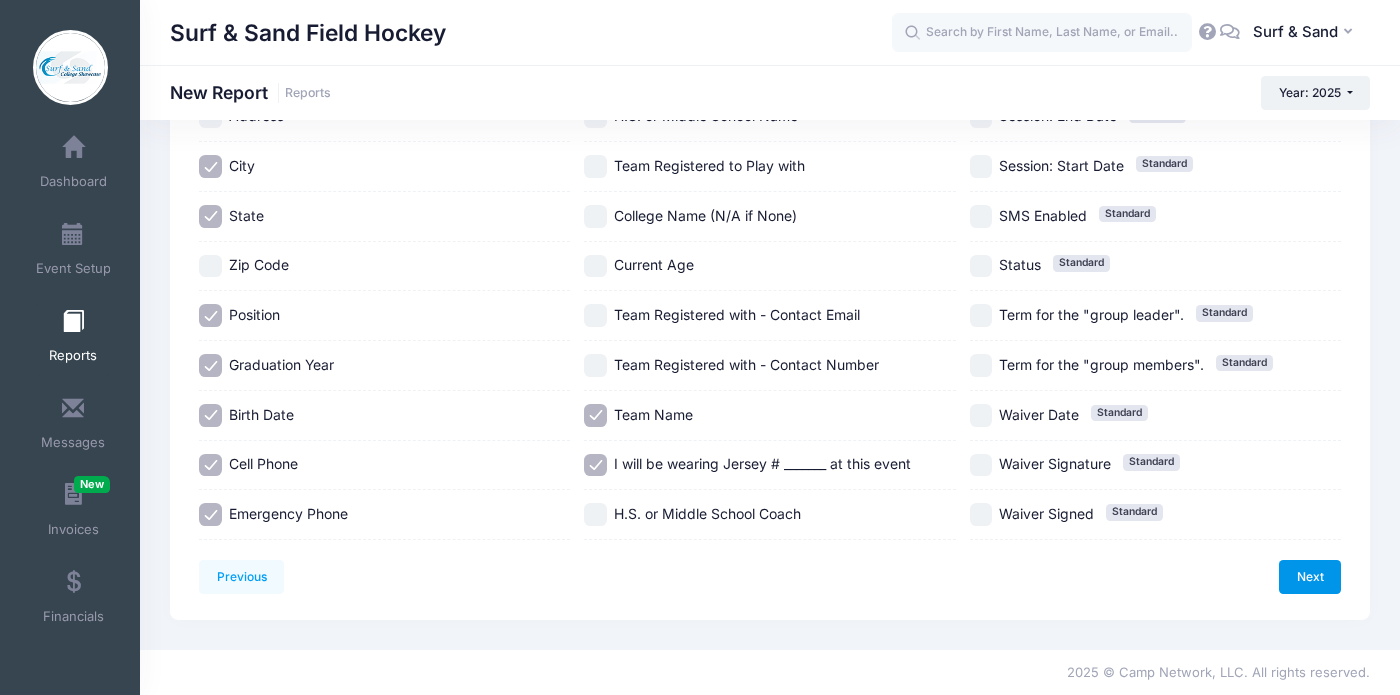 click on "Next" at bounding box center (1310, 577) 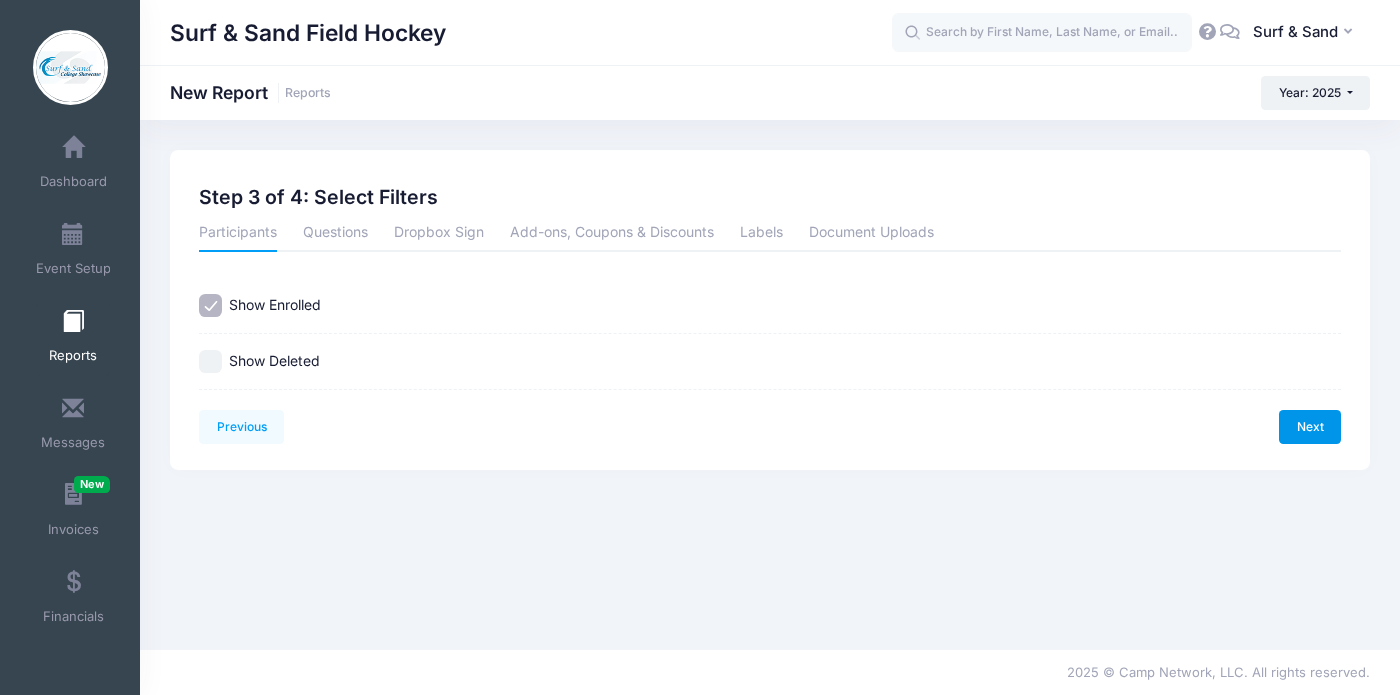 click on "Next" at bounding box center (1310, 427) 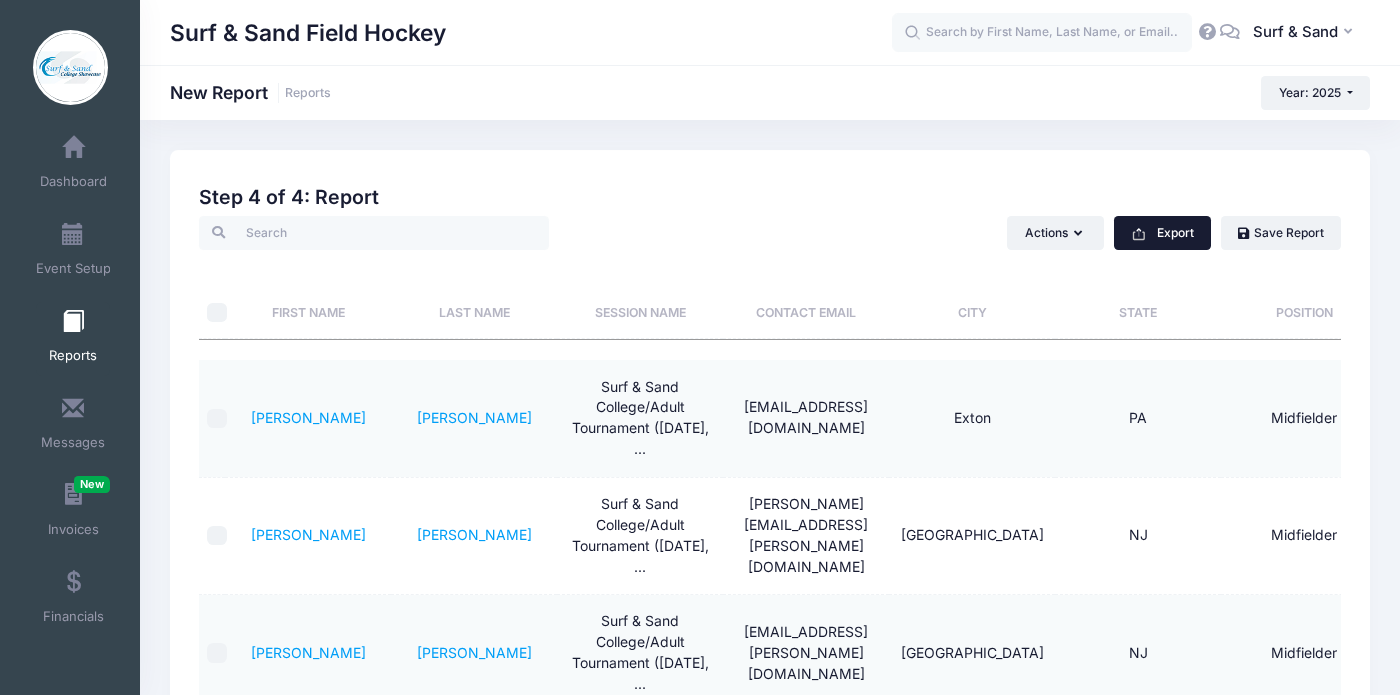 click on "Export" at bounding box center [1162, 233] 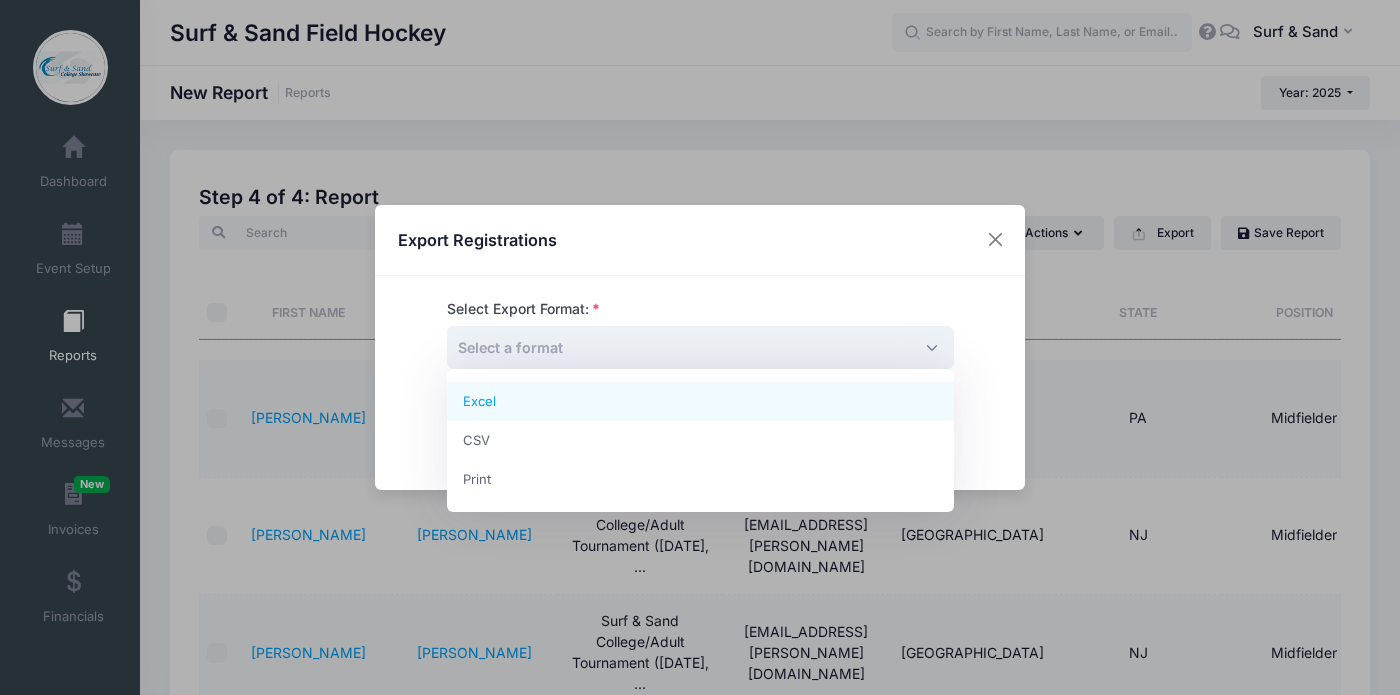 click on "Select a format" at bounding box center (700, 347) 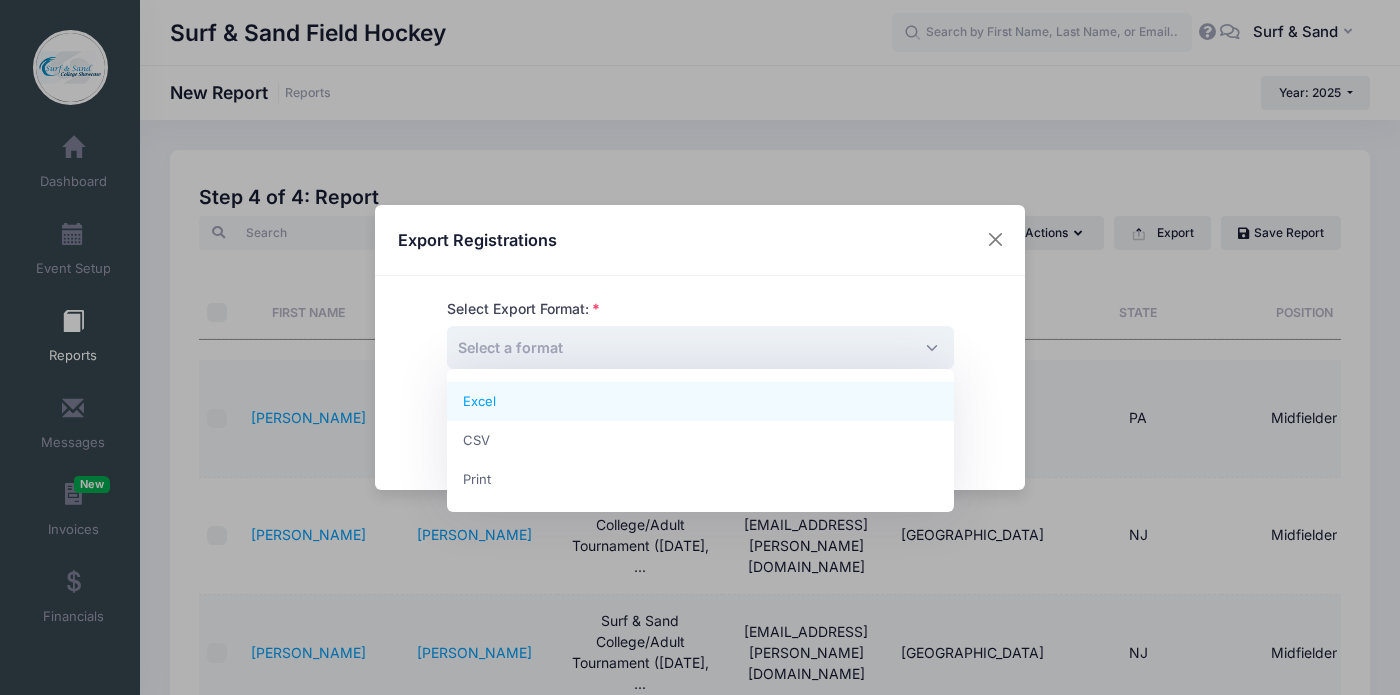 select on "excel" 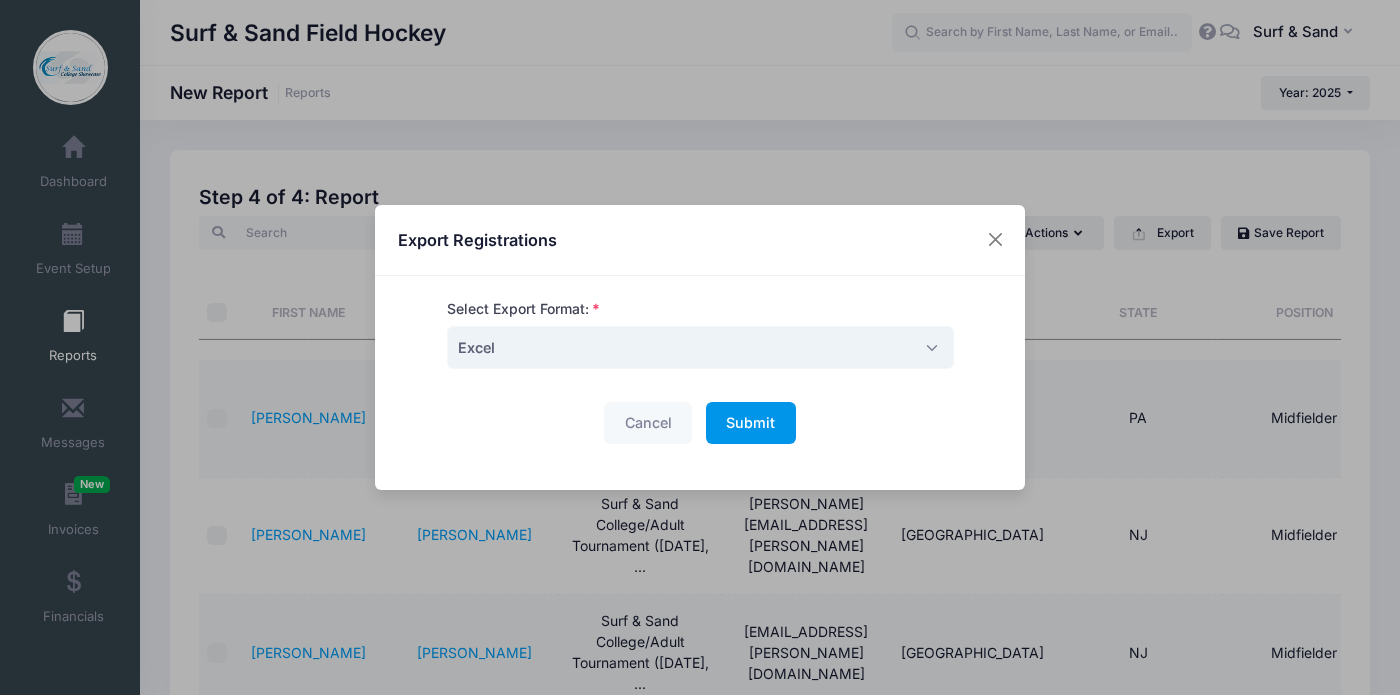 click on "Submit
Please wait..." at bounding box center [751, 423] 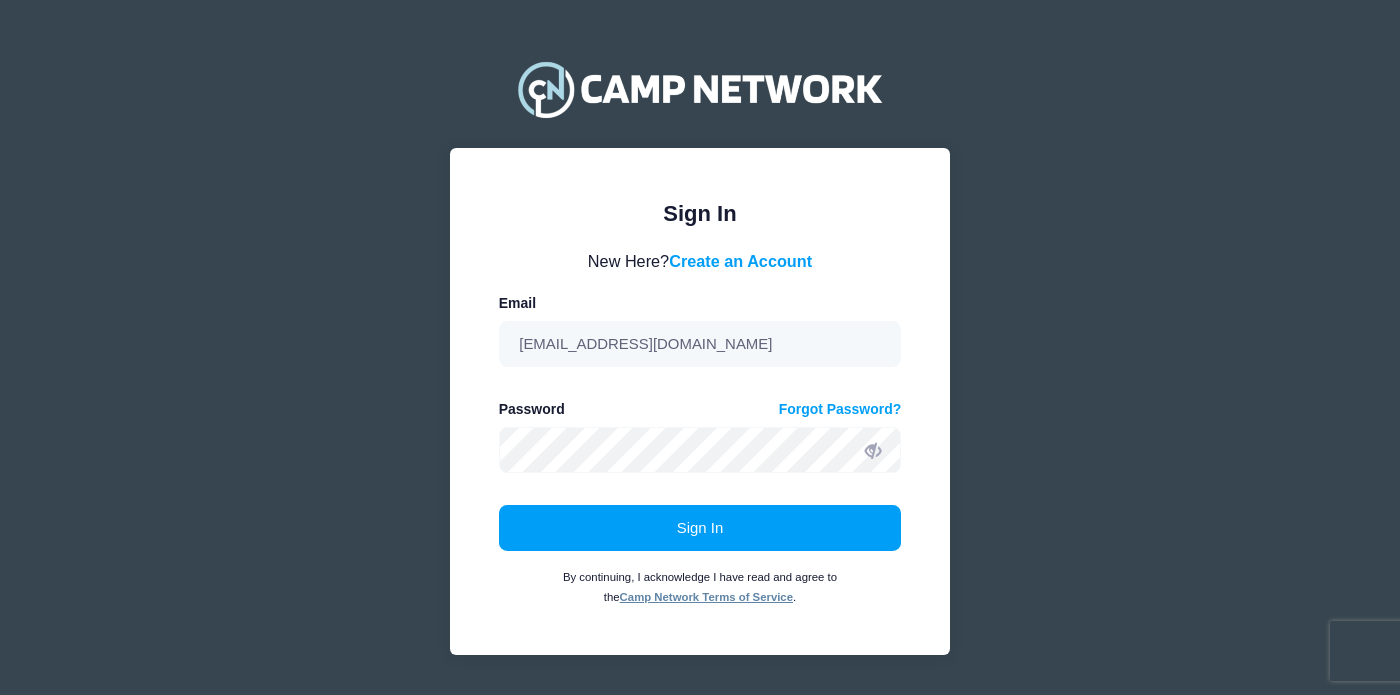 scroll, scrollTop: 0, scrollLeft: 0, axis: both 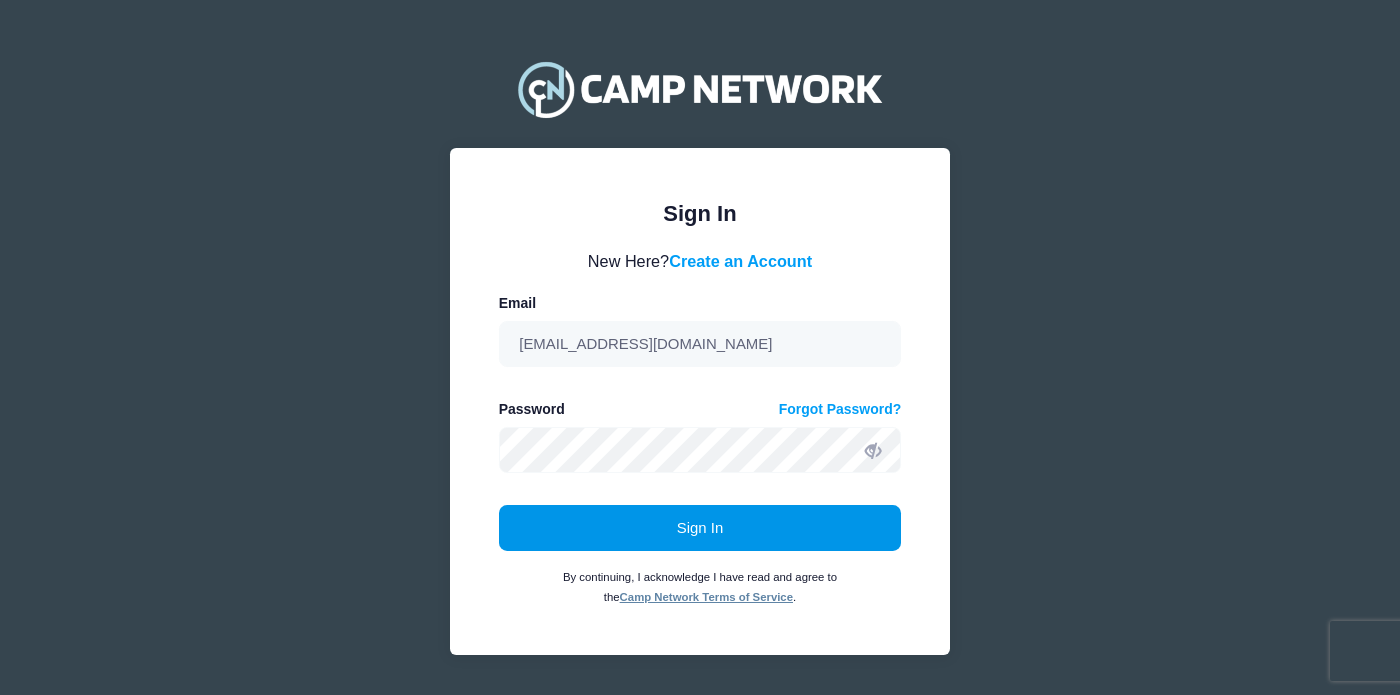 click on "Sign In" at bounding box center [700, 528] 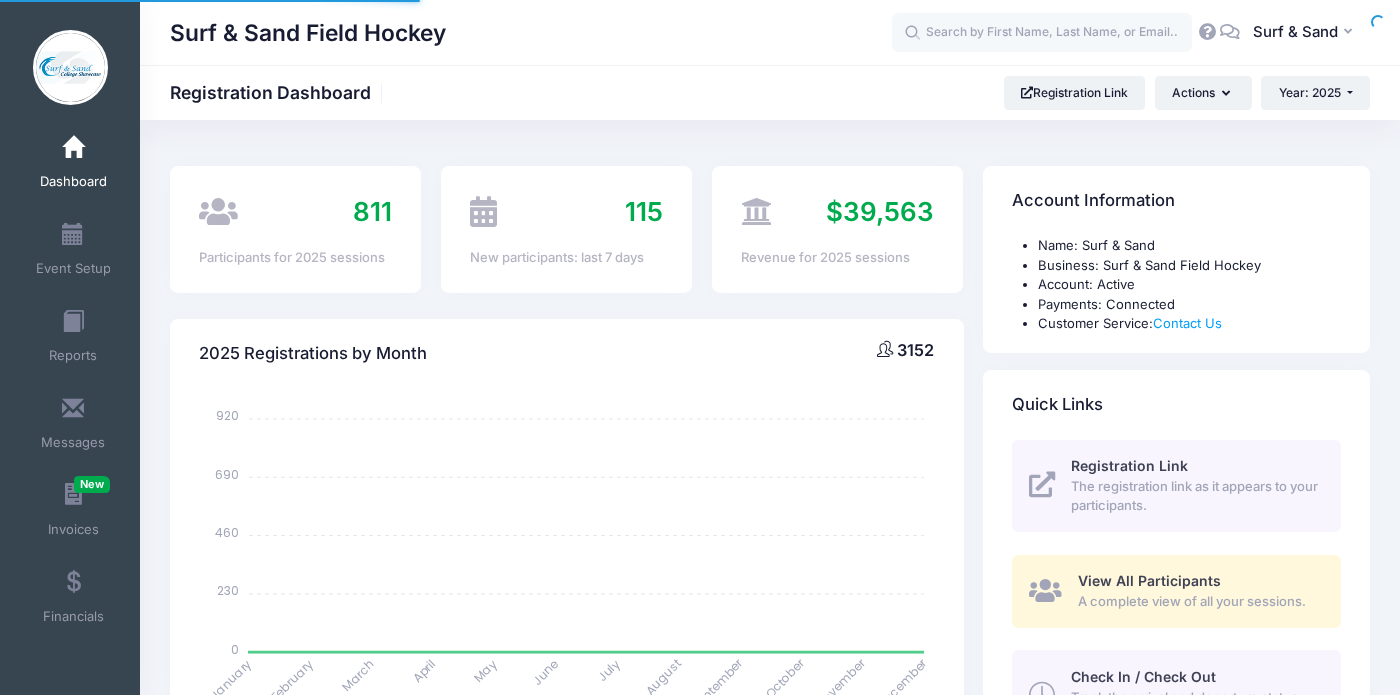 scroll, scrollTop: 0, scrollLeft: 0, axis: both 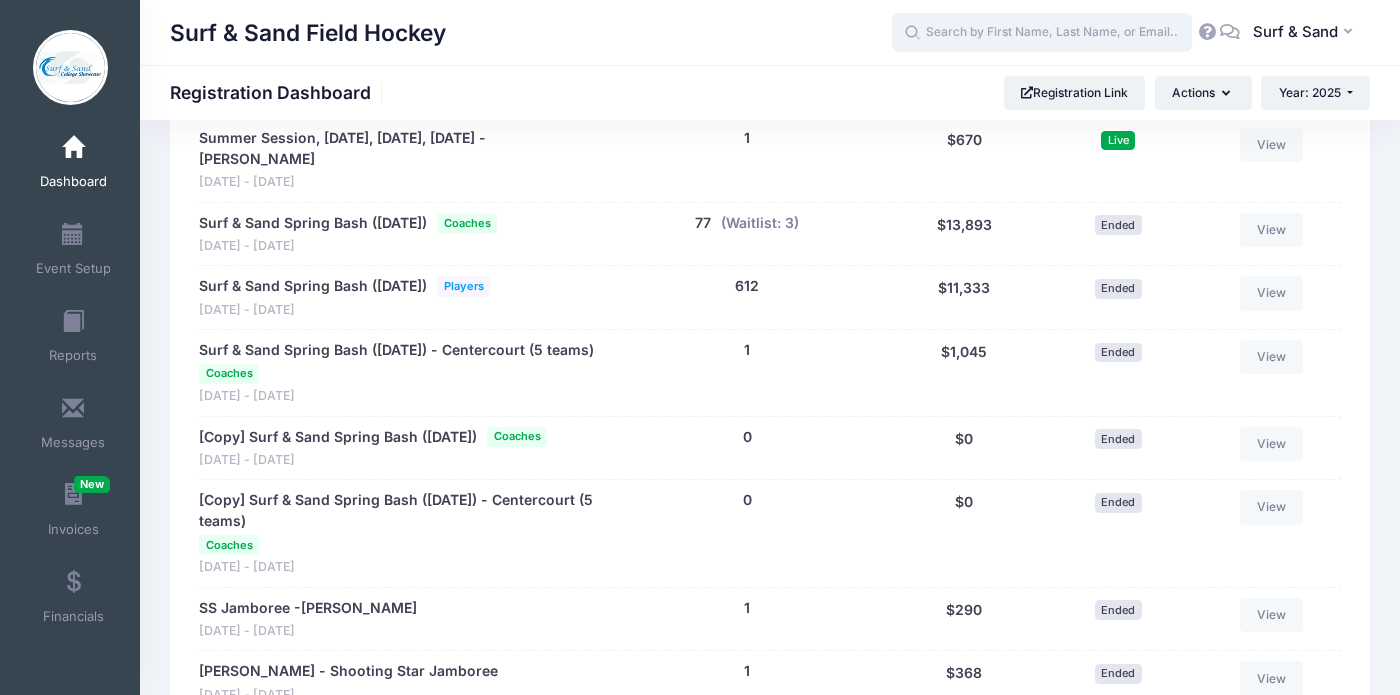 click at bounding box center (1042, 33) 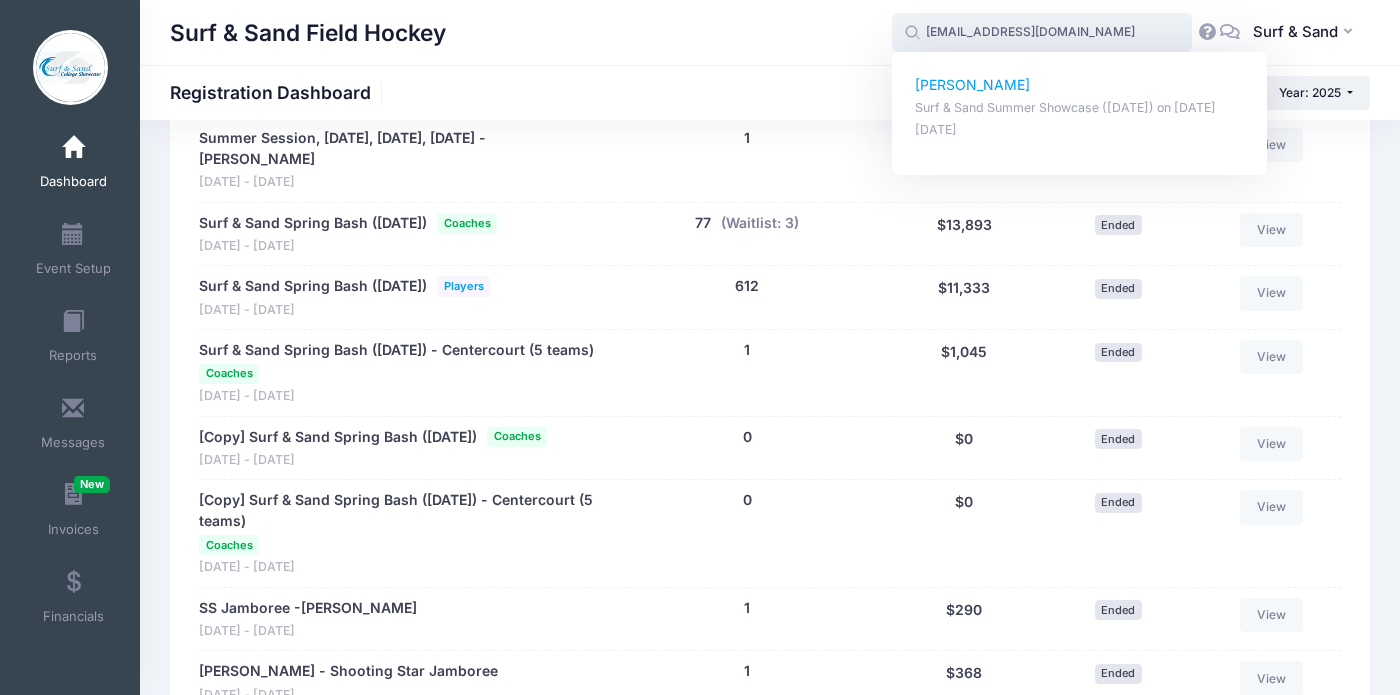 click on "Madison Boyer" at bounding box center [1080, 85] 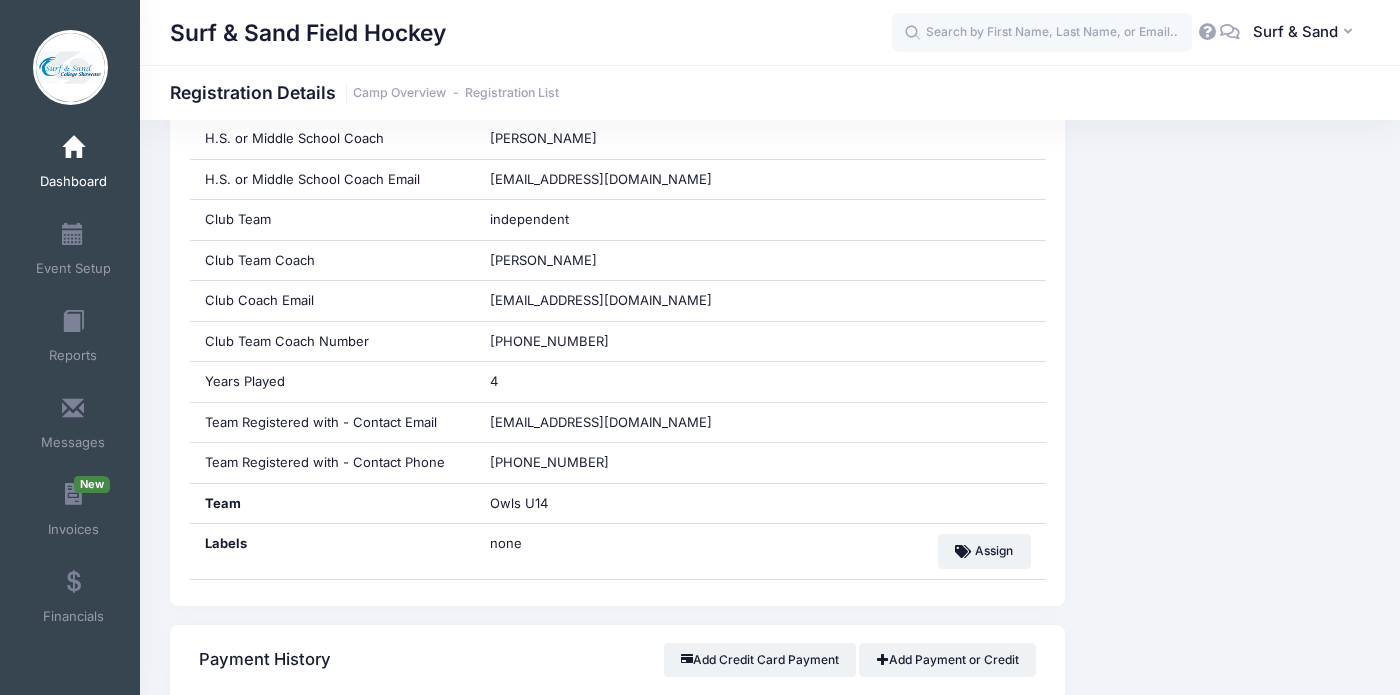scroll, scrollTop: 1147, scrollLeft: 0, axis: vertical 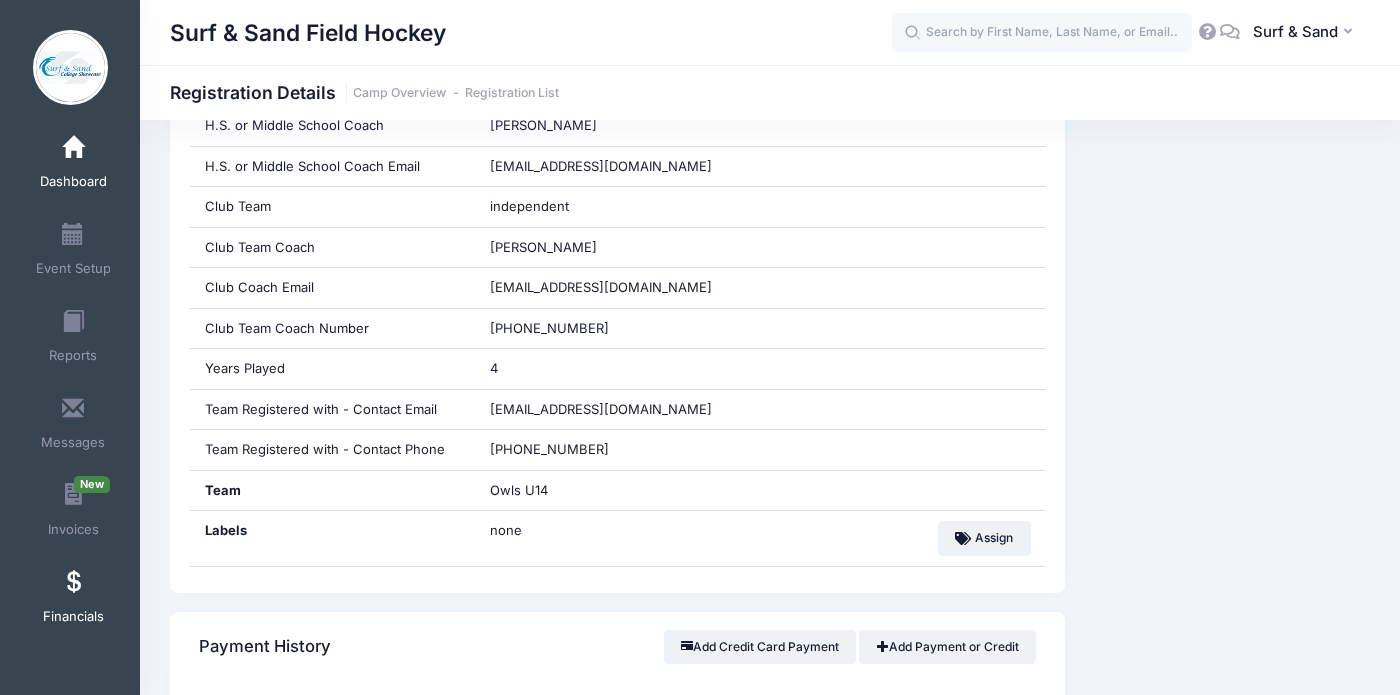 click on "Financials" at bounding box center (73, 600) 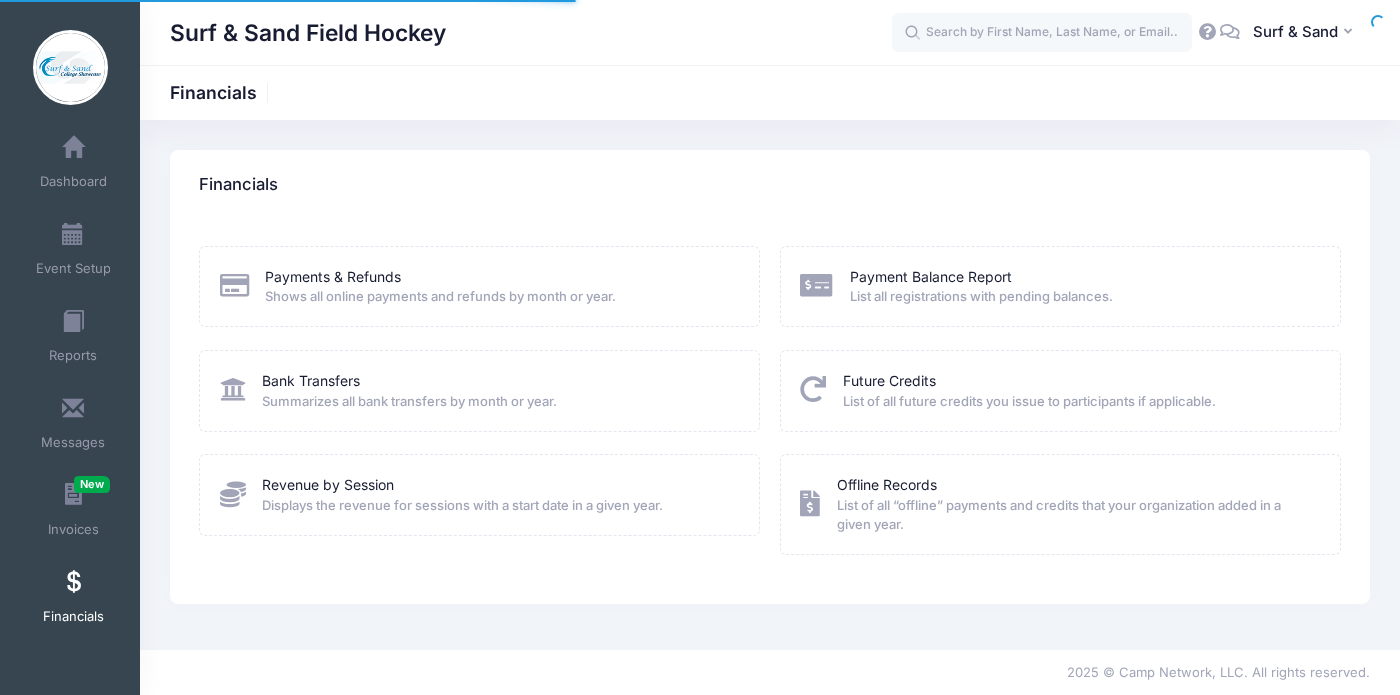 scroll, scrollTop: 0, scrollLeft: 0, axis: both 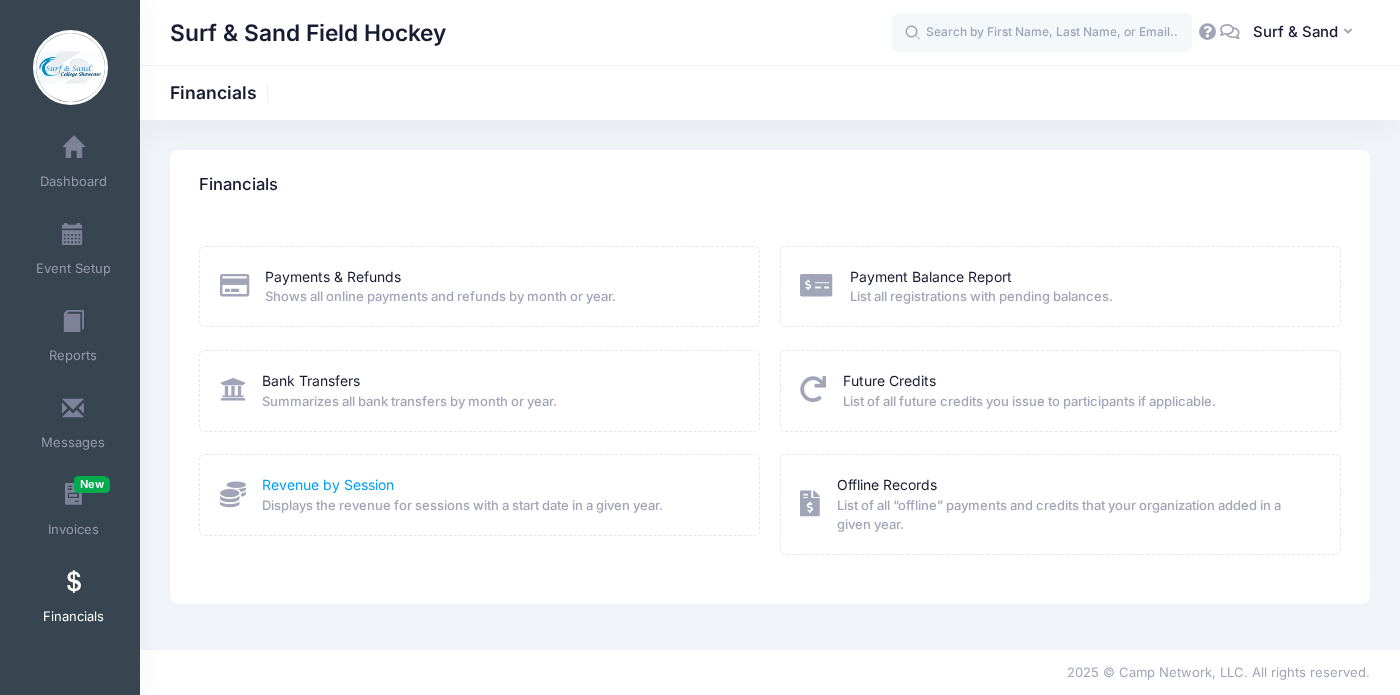 click on "Revenue by Session" at bounding box center [328, 484] 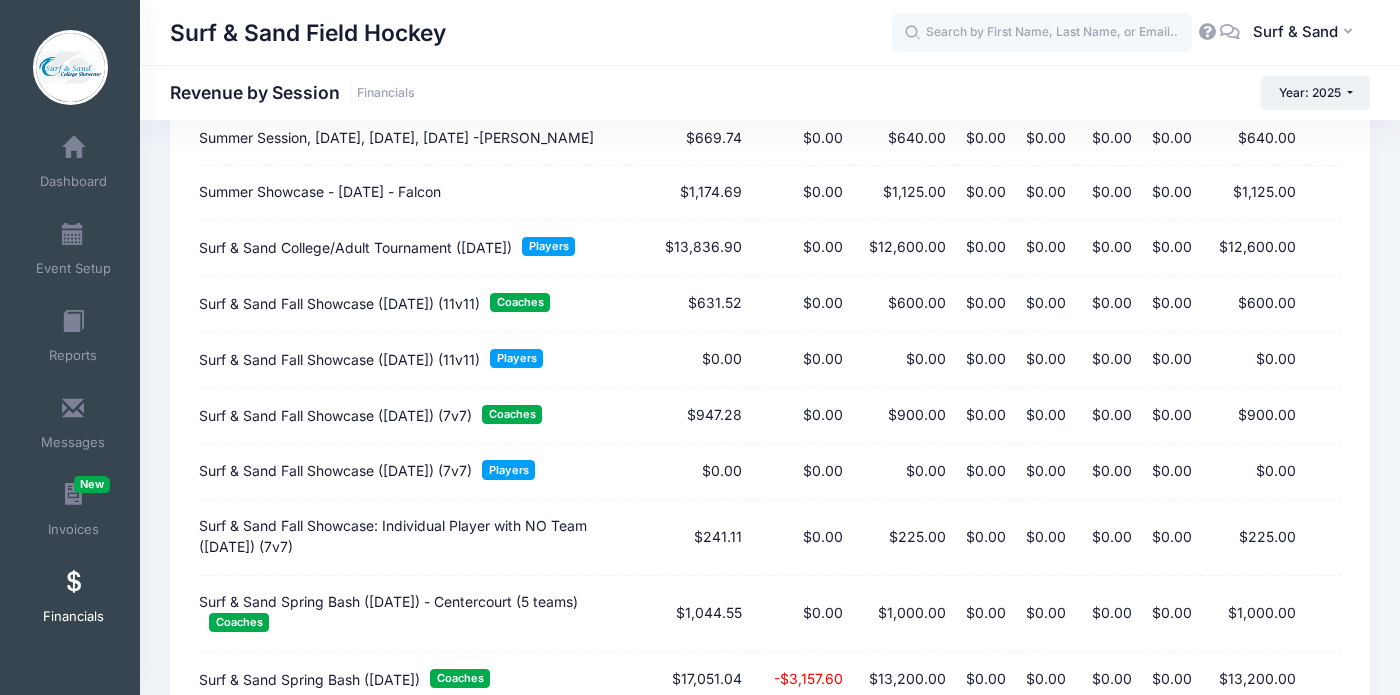 scroll, scrollTop: 1990, scrollLeft: 0, axis: vertical 